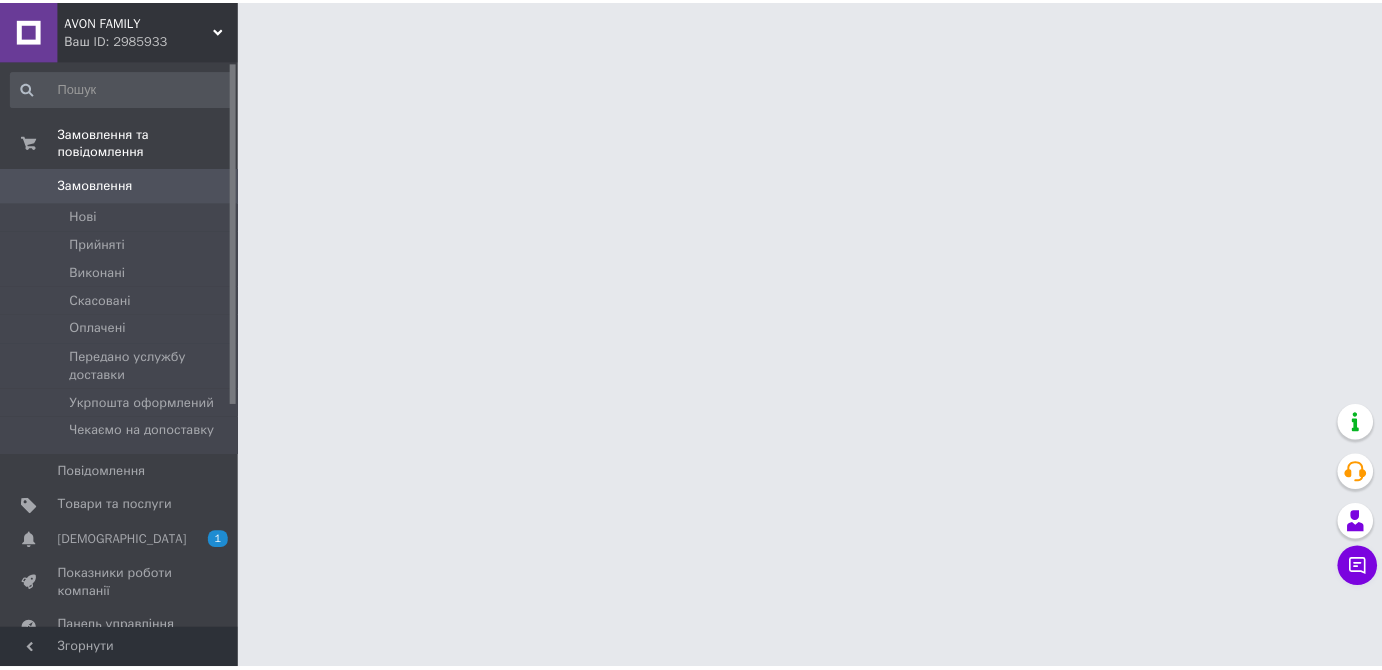 scroll, scrollTop: 0, scrollLeft: 0, axis: both 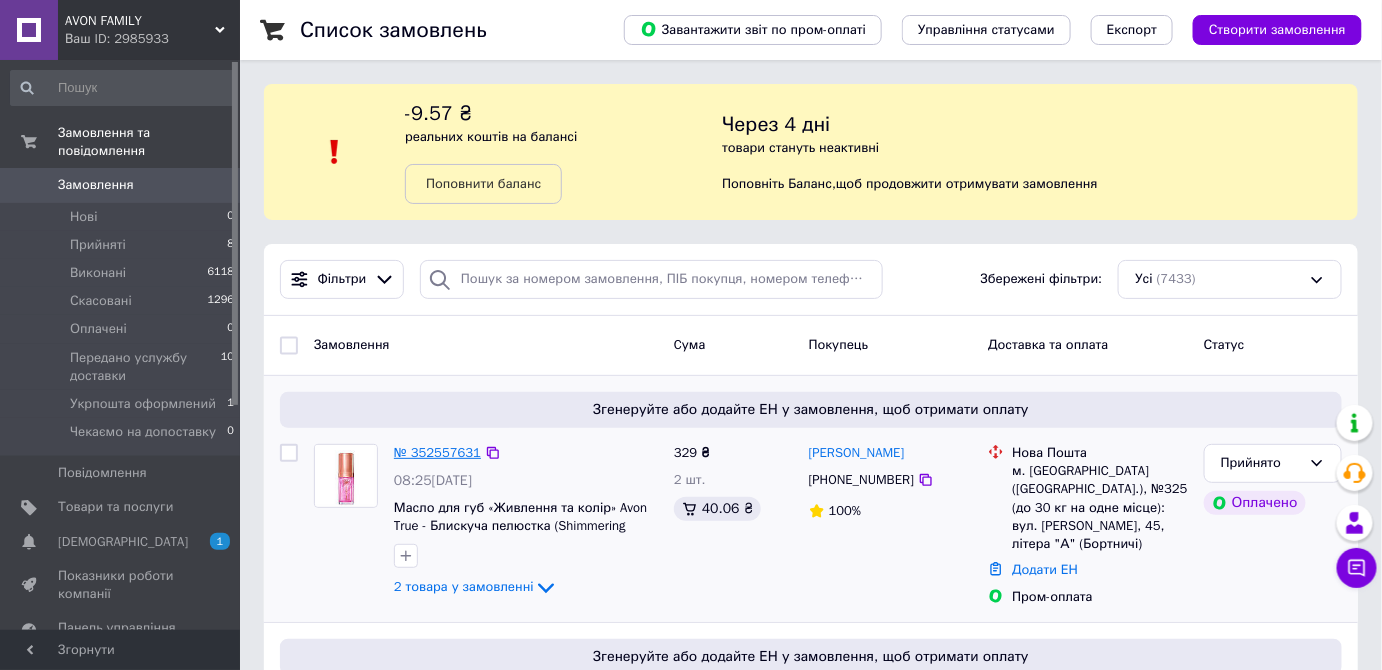click on "№ 352557631" at bounding box center (437, 452) 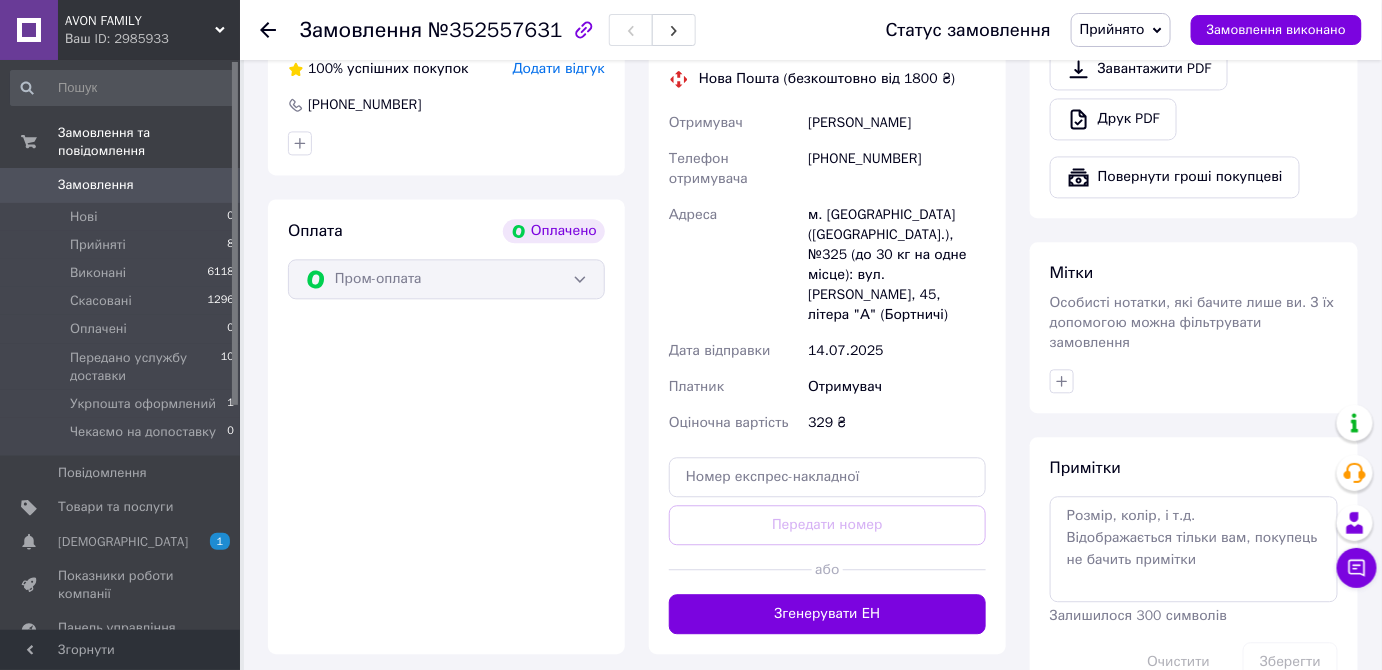 scroll, scrollTop: 1454, scrollLeft: 0, axis: vertical 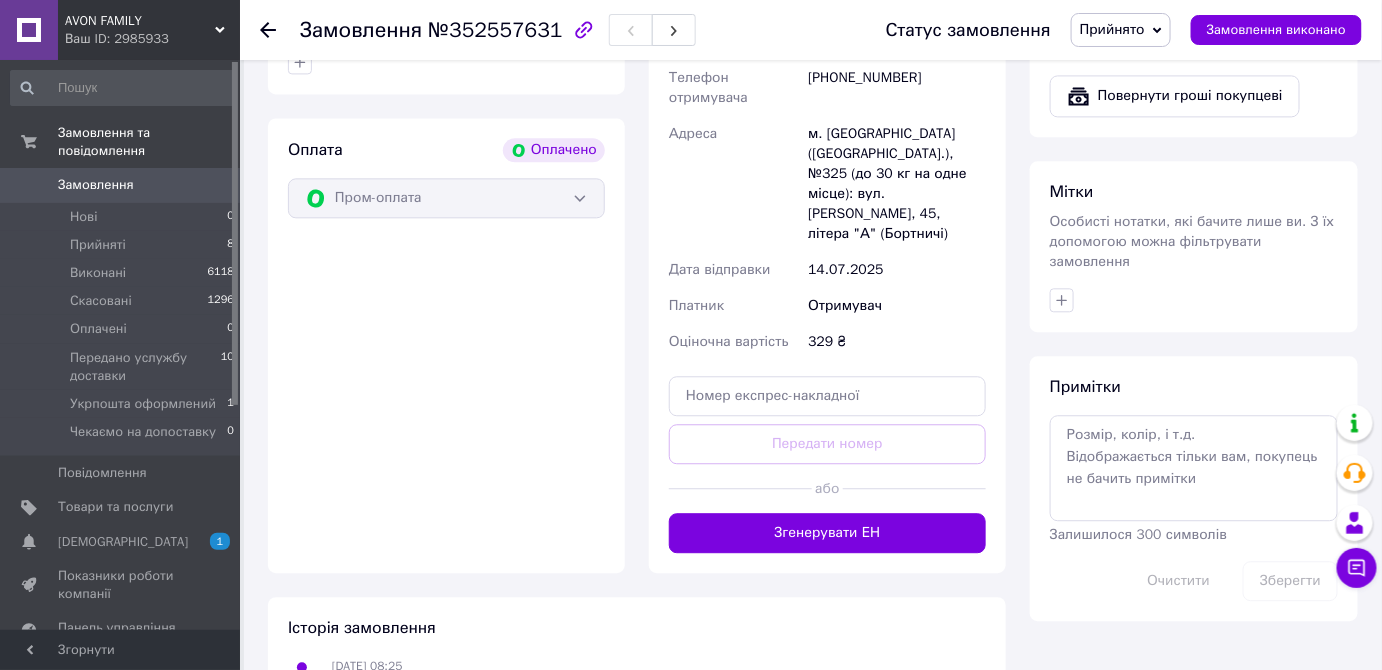 click on "Згенерувати ЕН" at bounding box center (827, 533) 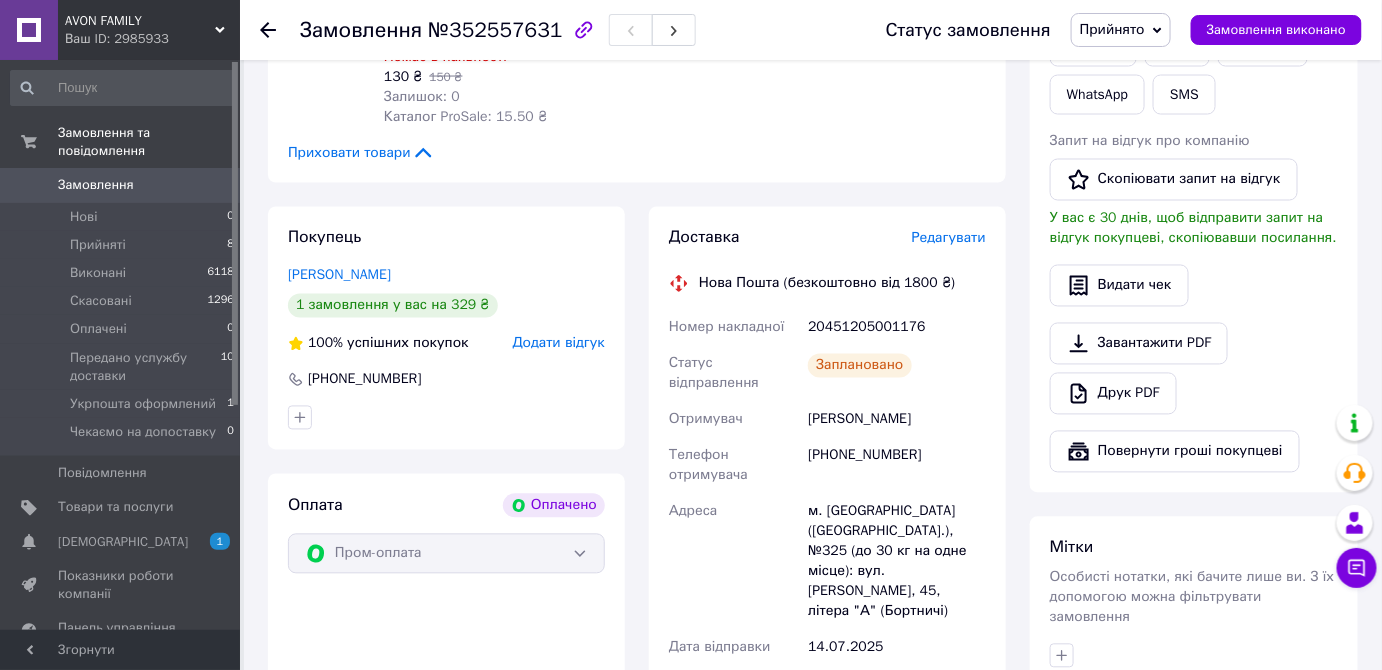 scroll, scrollTop: 1090, scrollLeft: 0, axis: vertical 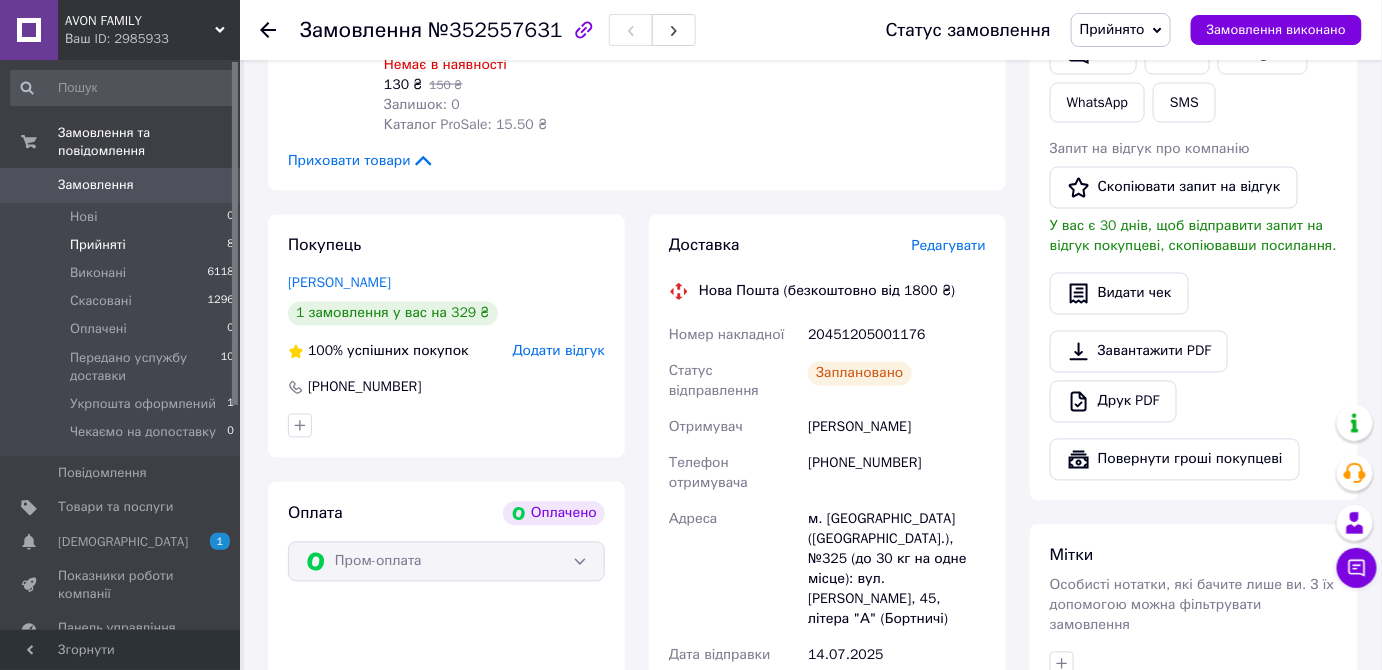 click on "Прийняті" at bounding box center [98, 245] 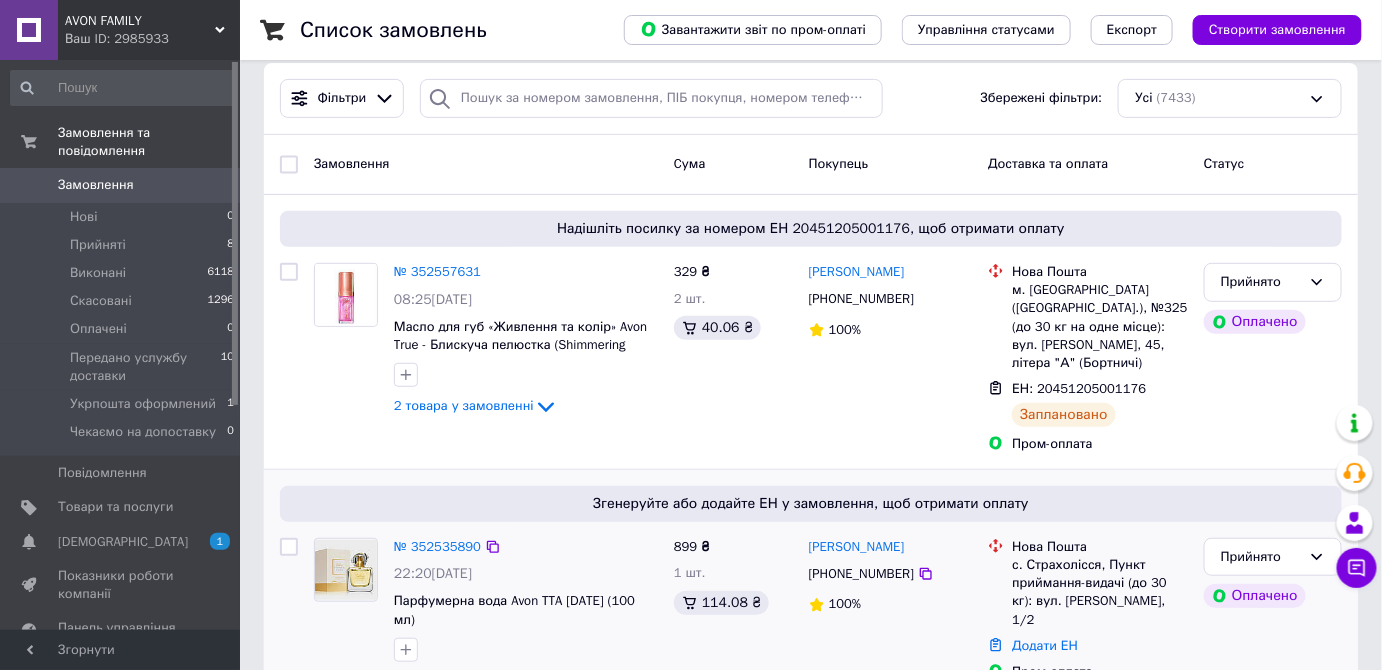 scroll, scrollTop: 363, scrollLeft: 0, axis: vertical 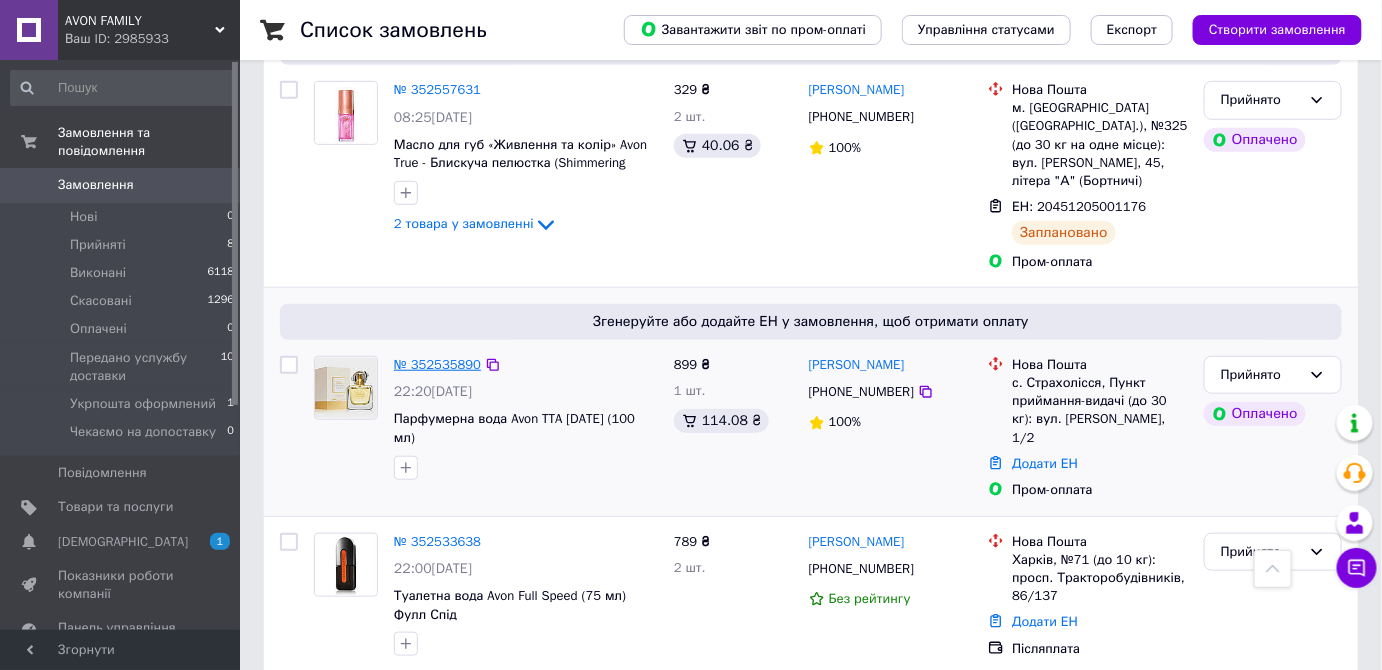 click on "№ 352535890" at bounding box center (437, 364) 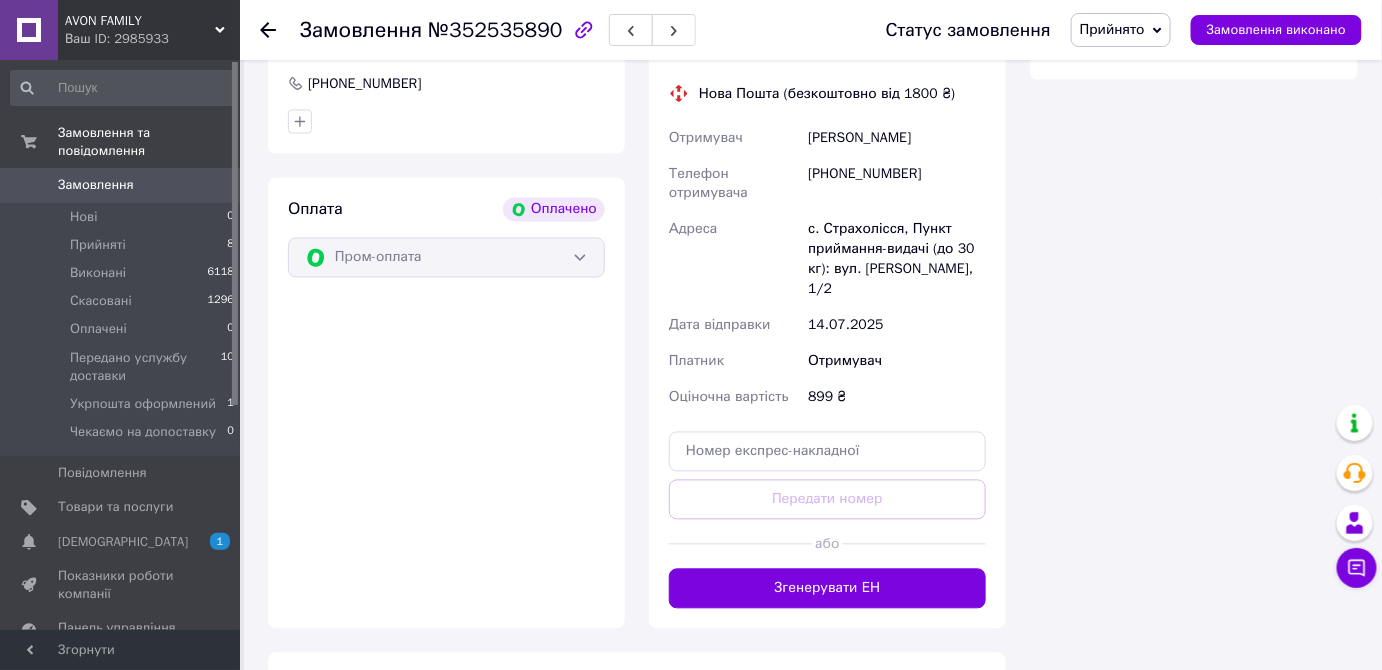 scroll, scrollTop: 1079, scrollLeft: 0, axis: vertical 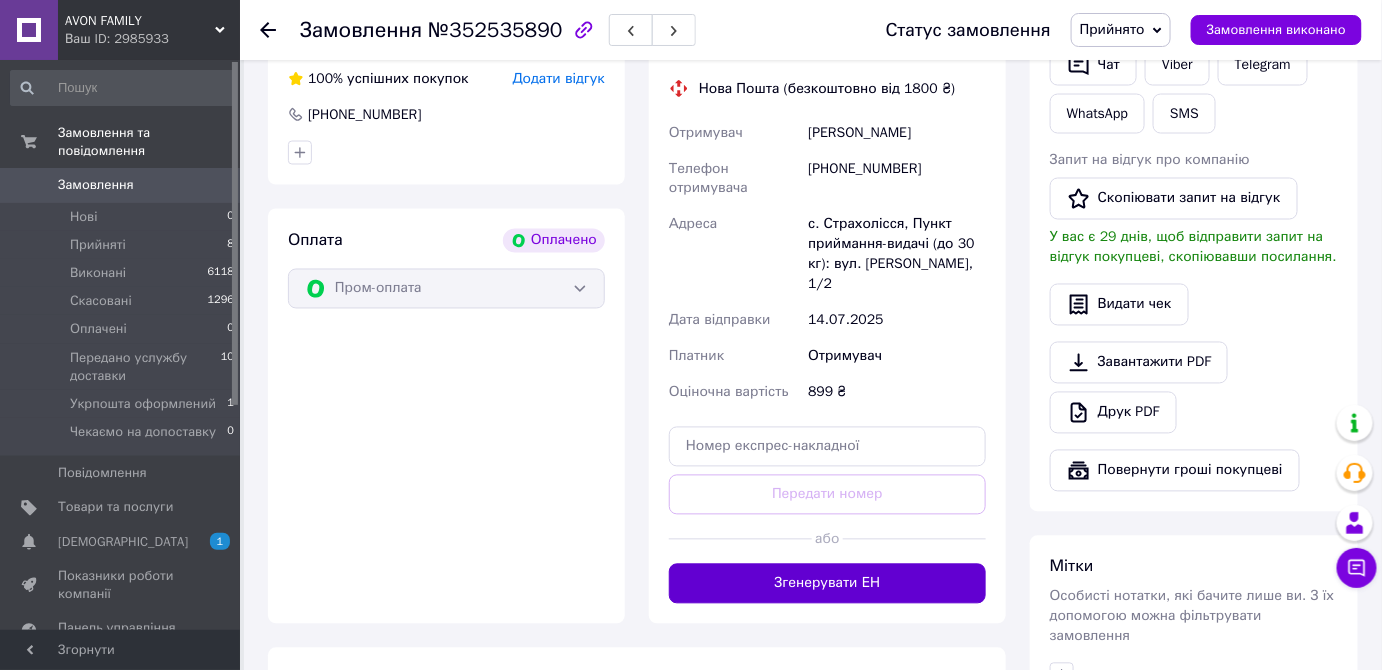 click on "Згенерувати ЕН" at bounding box center [827, 584] 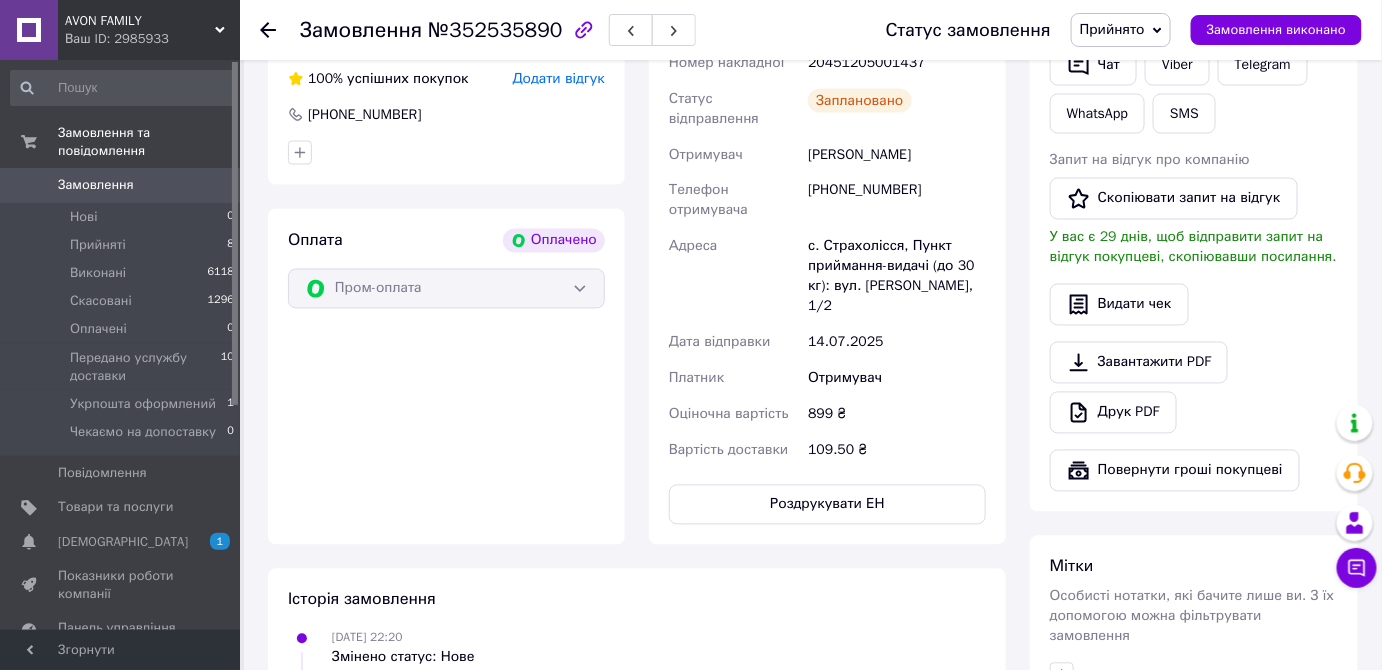 click 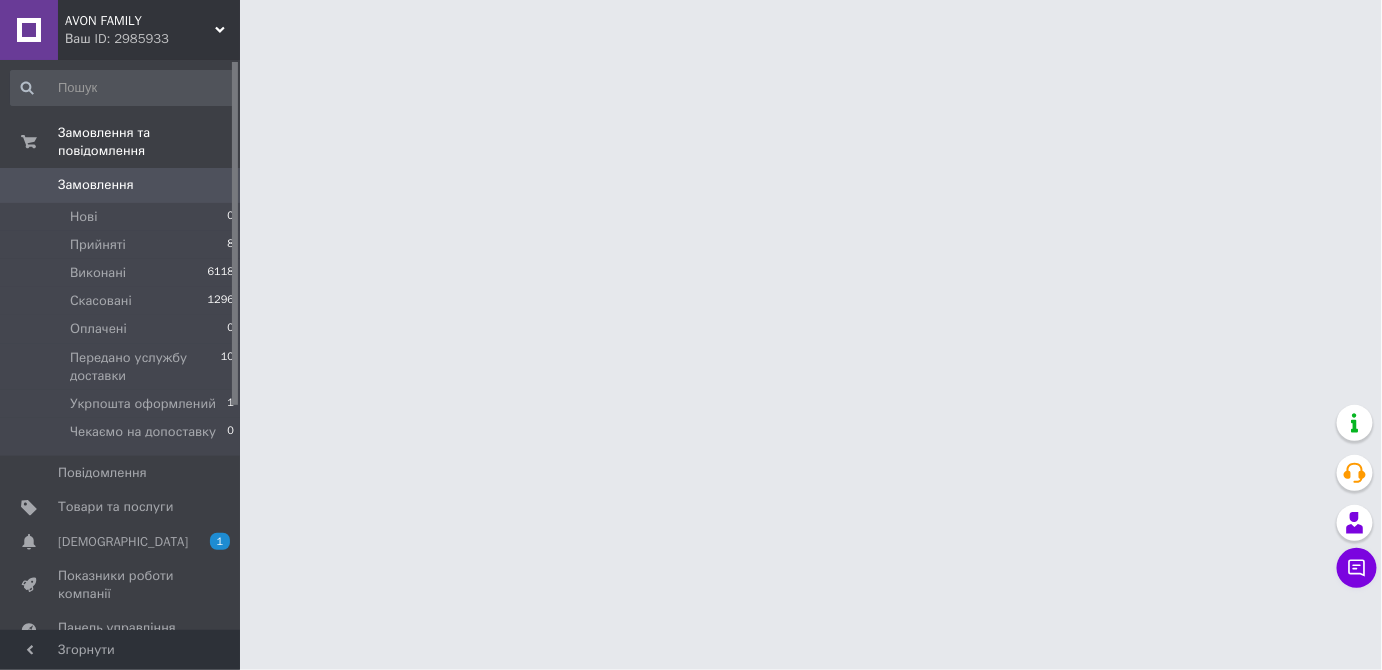 scroll, scrollTop: 0, scrollLeft: 0, axis: both 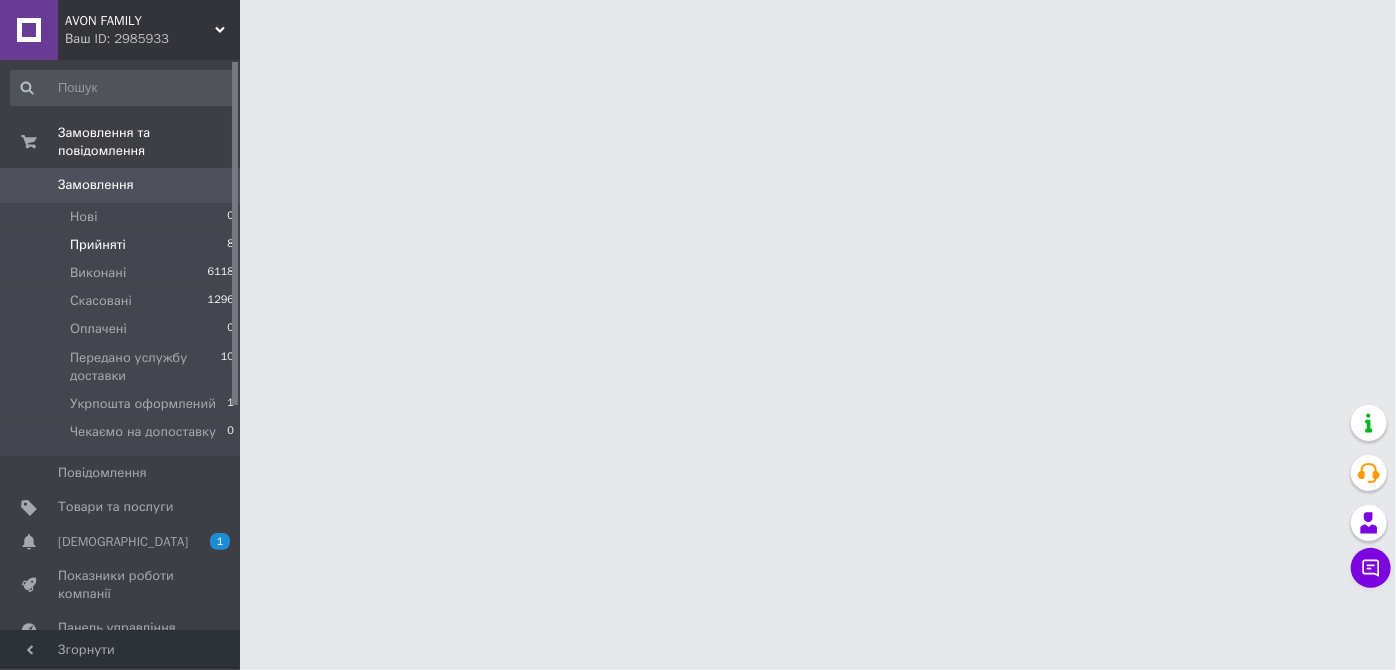 click on "Прийняті" at bounding box center [98, 245] 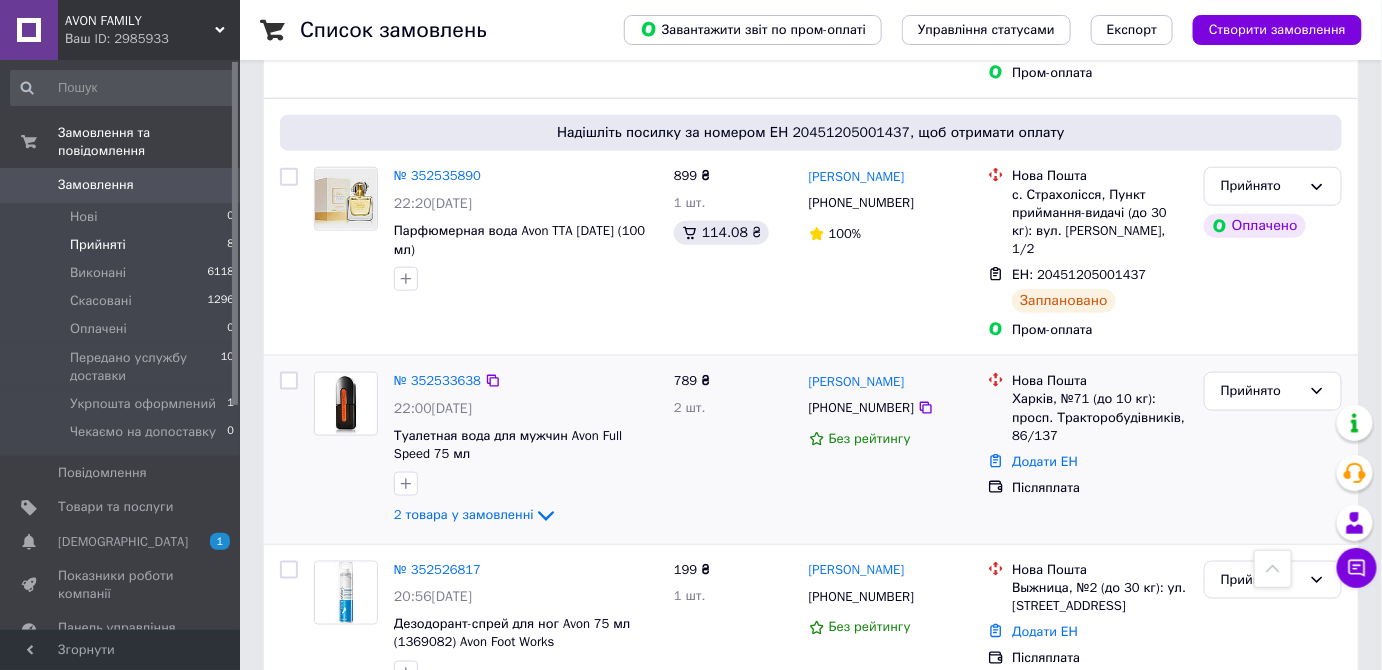 scroll, scrollTop: 636, scrollLeft: 0, axis: vertical 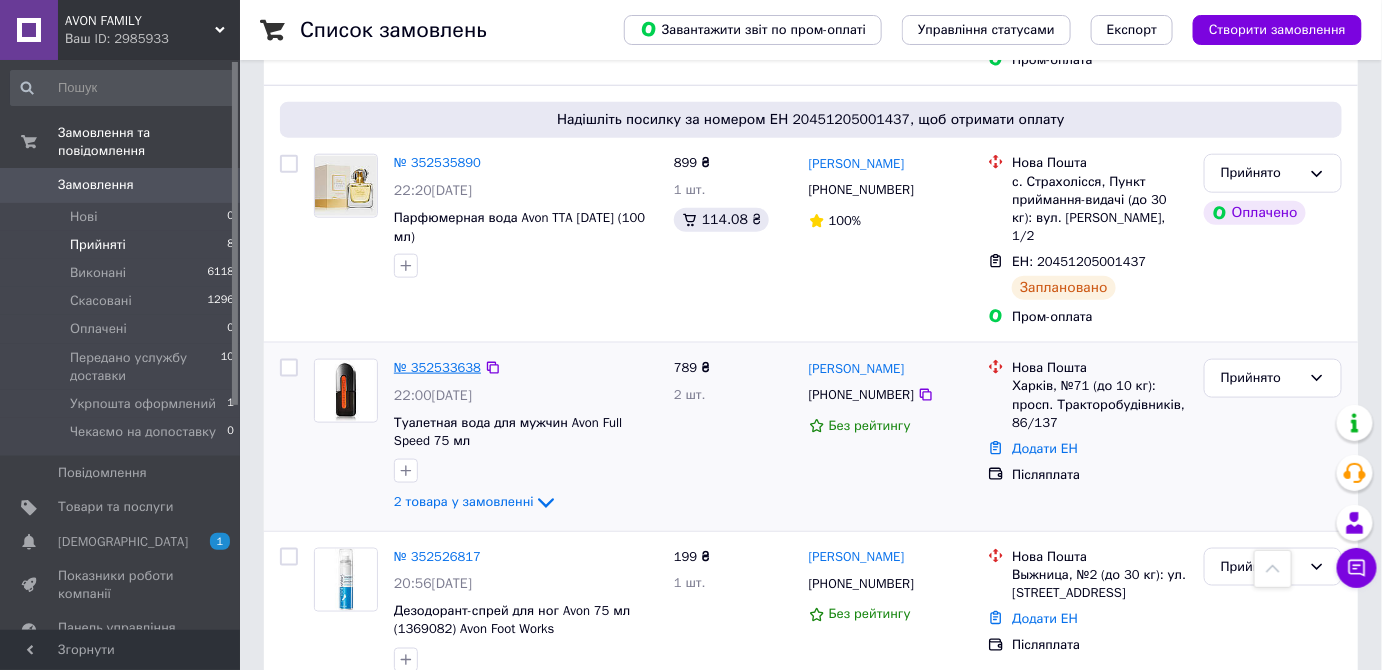 click on "№ 352533638" at bounding box center (437, 367) 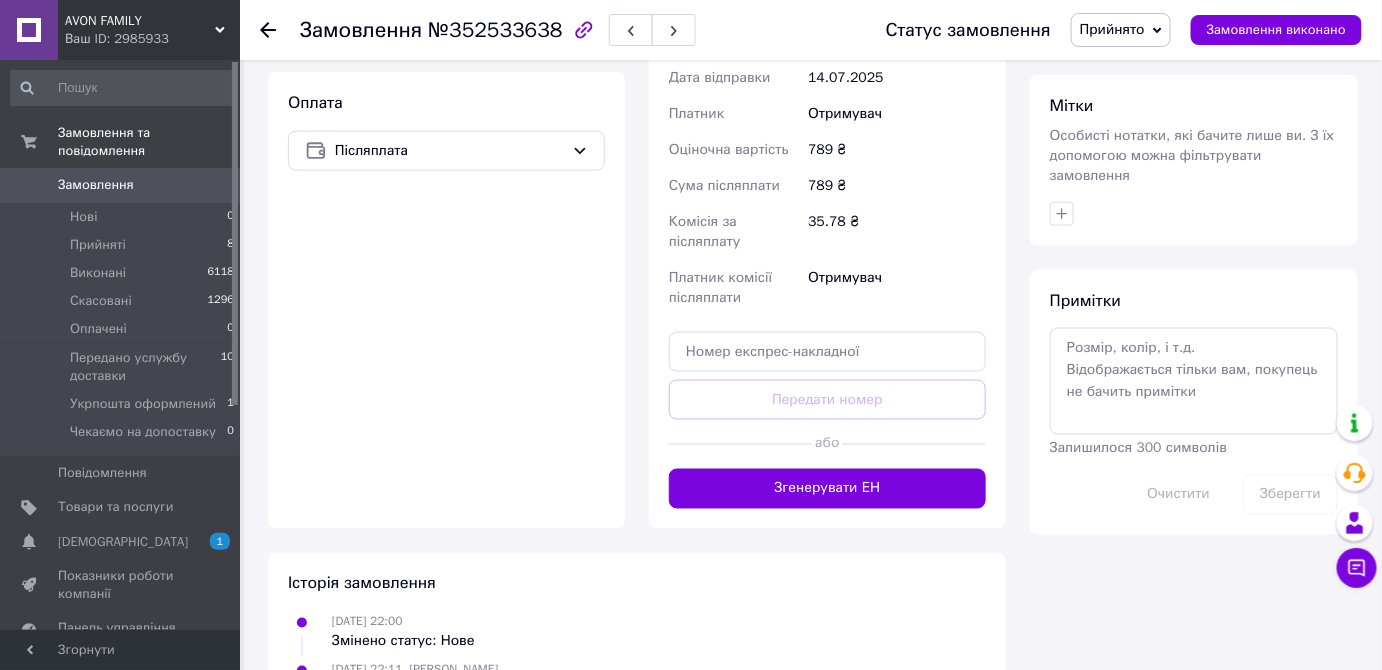 scroll, scrollTop: 877, scrollLeft: 0, axis: vertical 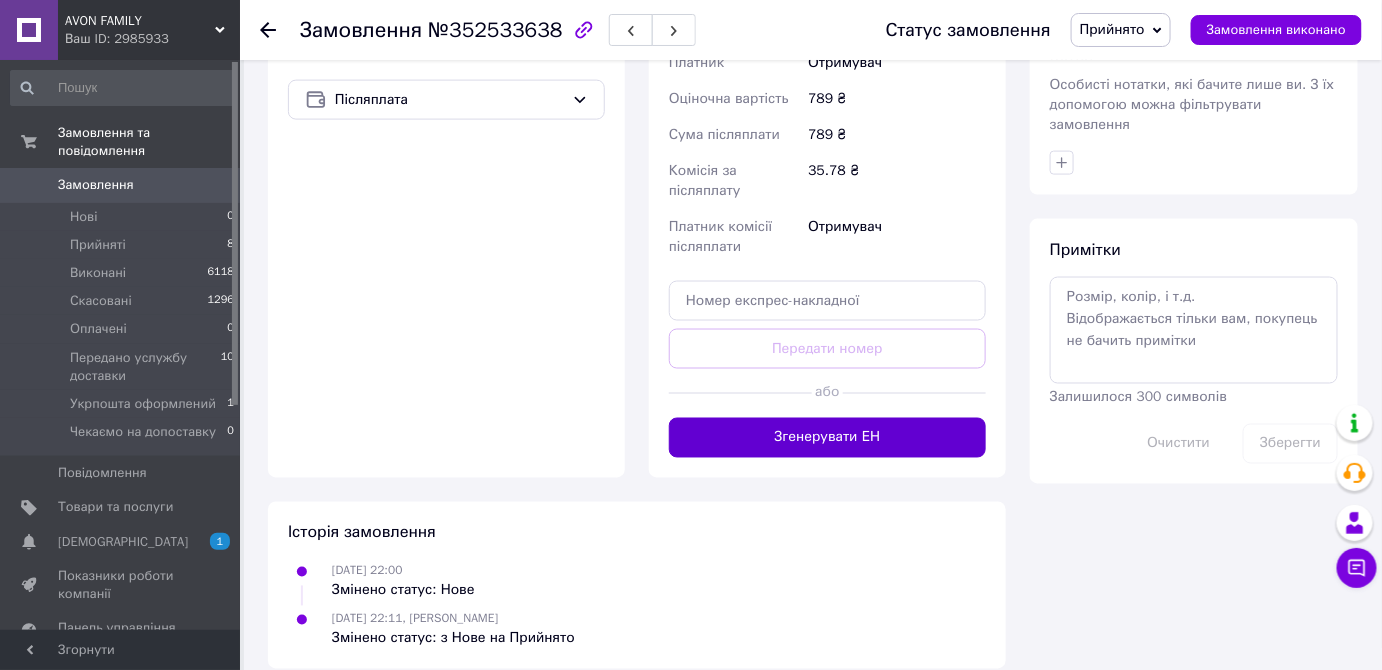 click on "Згенерувати ЕН" at bounding box center (827, 438) 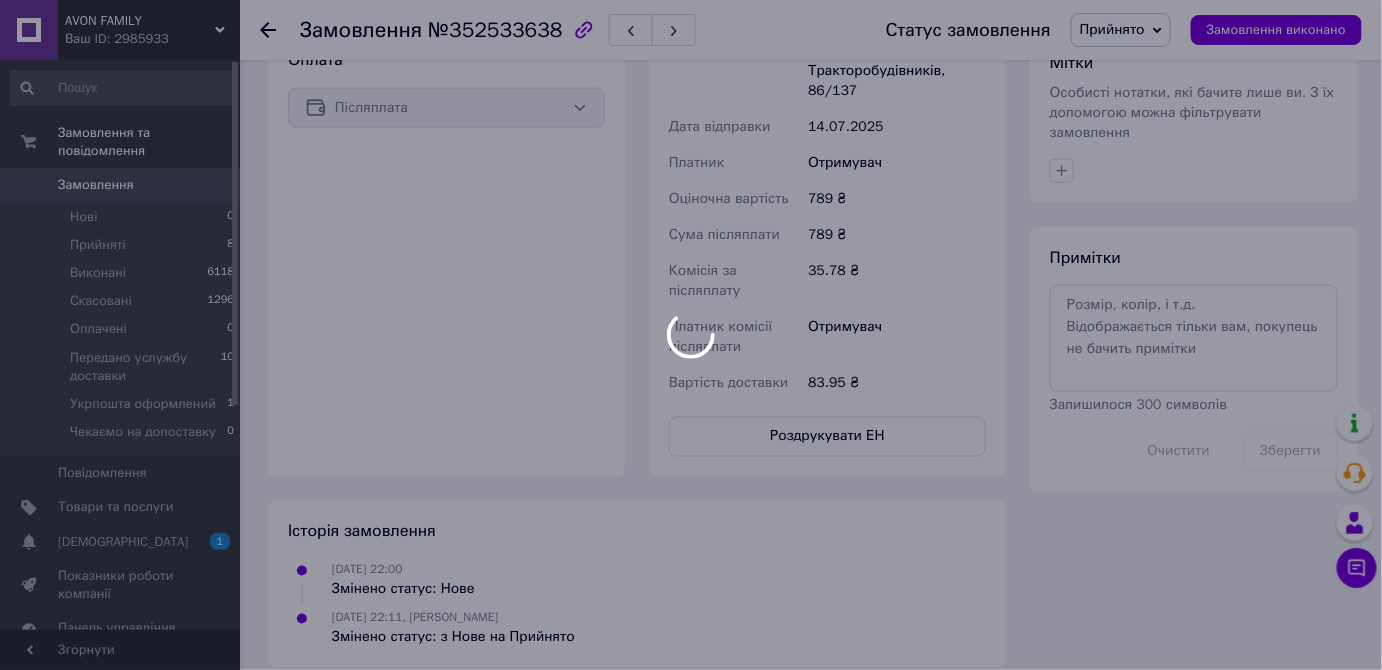 scroll, scrollTop: 877, scrollLeft: 0, axis: vertical 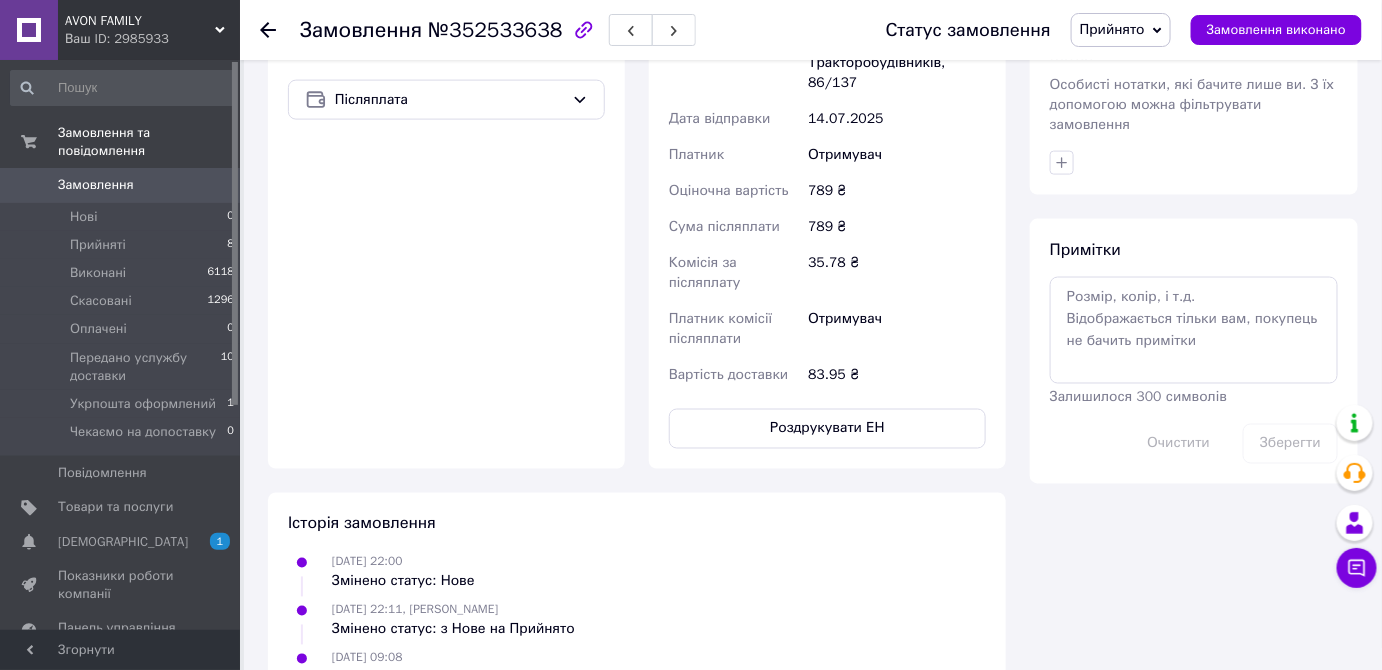 click 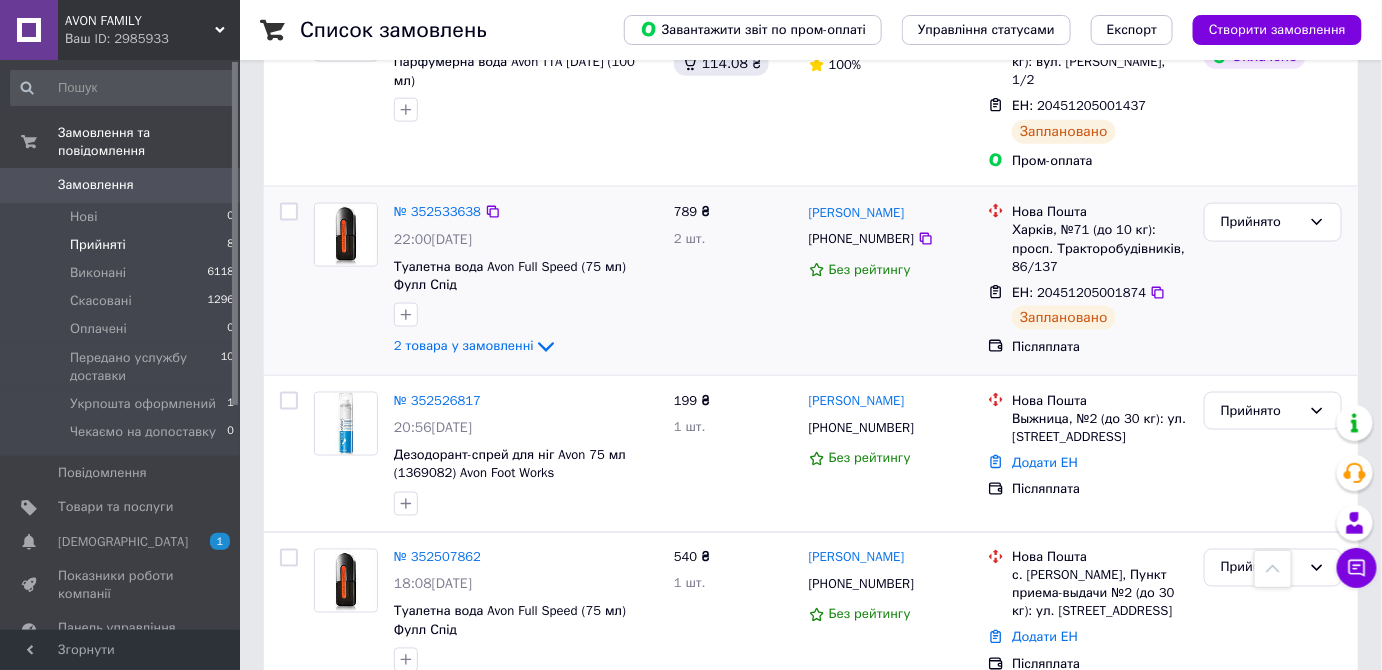 scroll, scrollTop: 909, scrollLeft: 0, axis: vertical 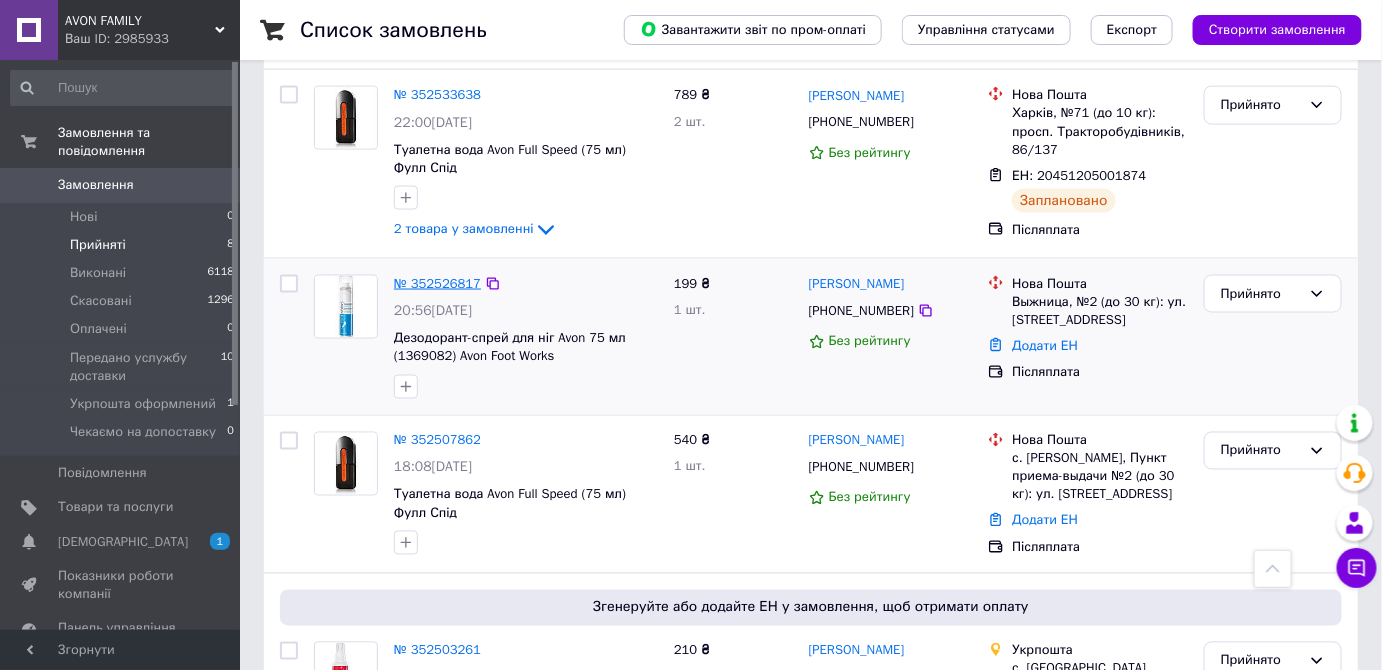 click on "№ 352526817" at bounding box center (437, 283) 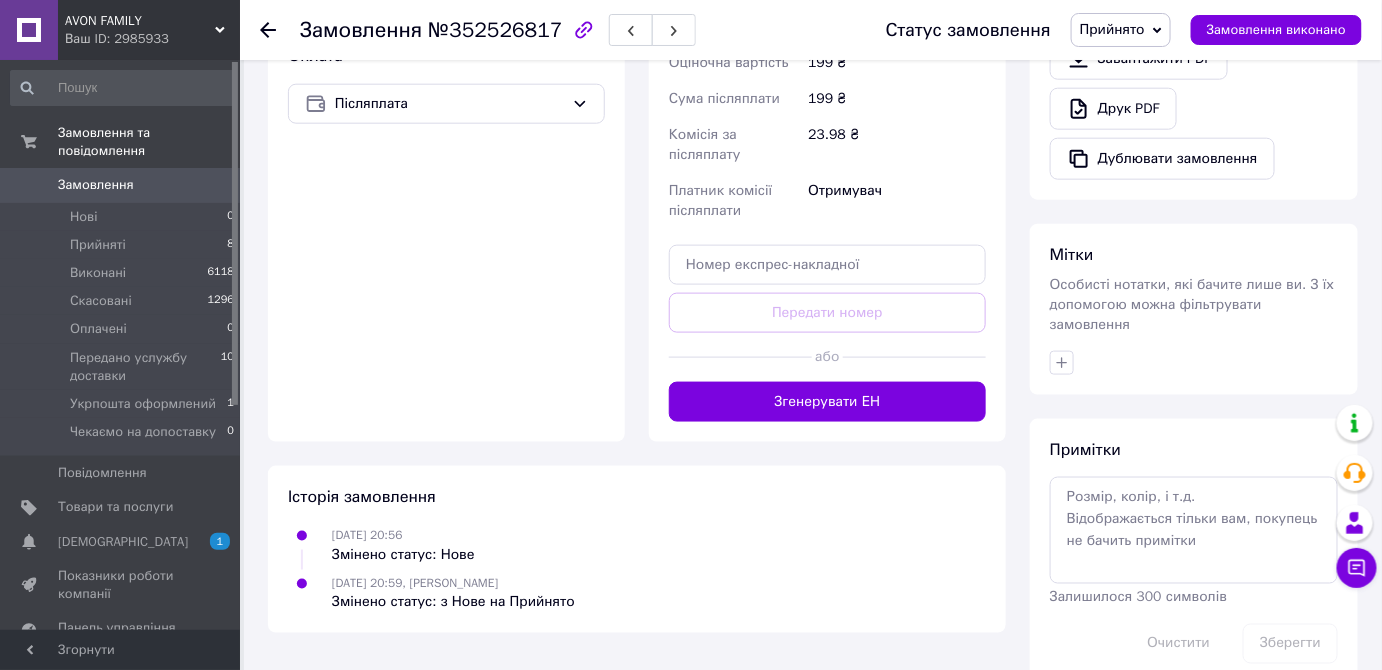 scroll, scrollTop: 690, scrollLeft: 0, axis: vertical 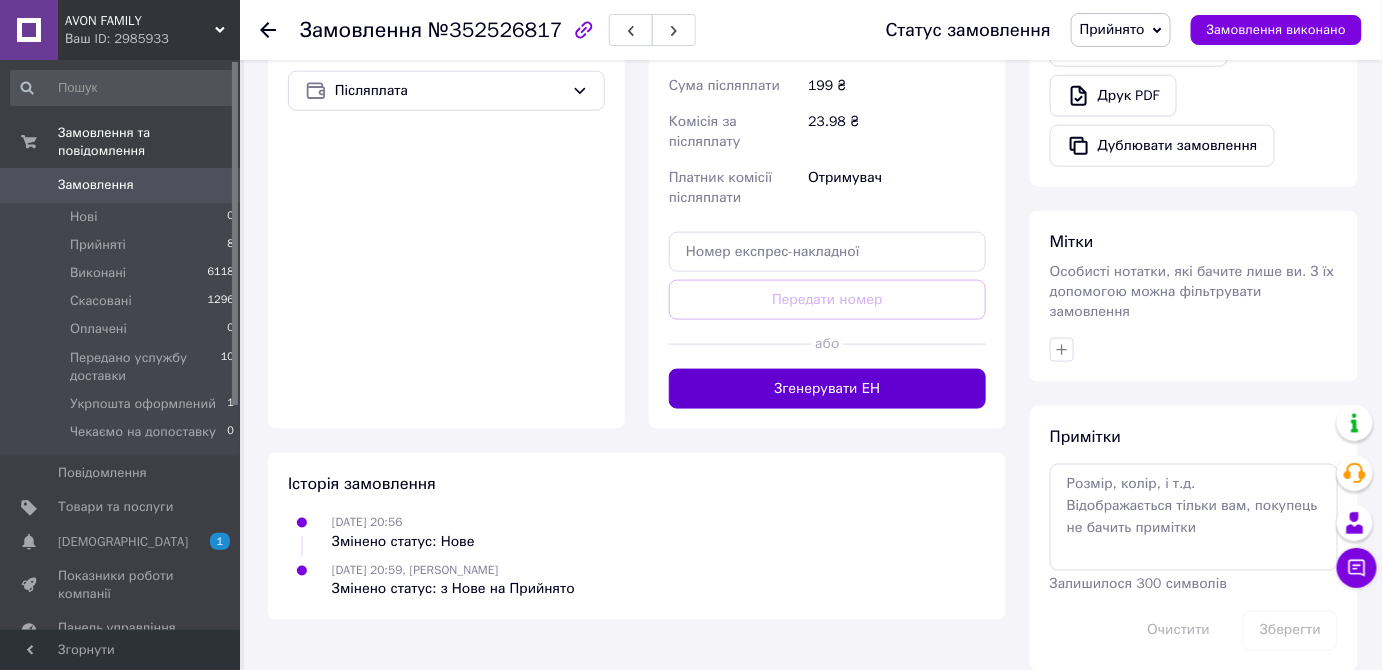 click on "Згенерувати ЕН" at bounding box center (827, 389) 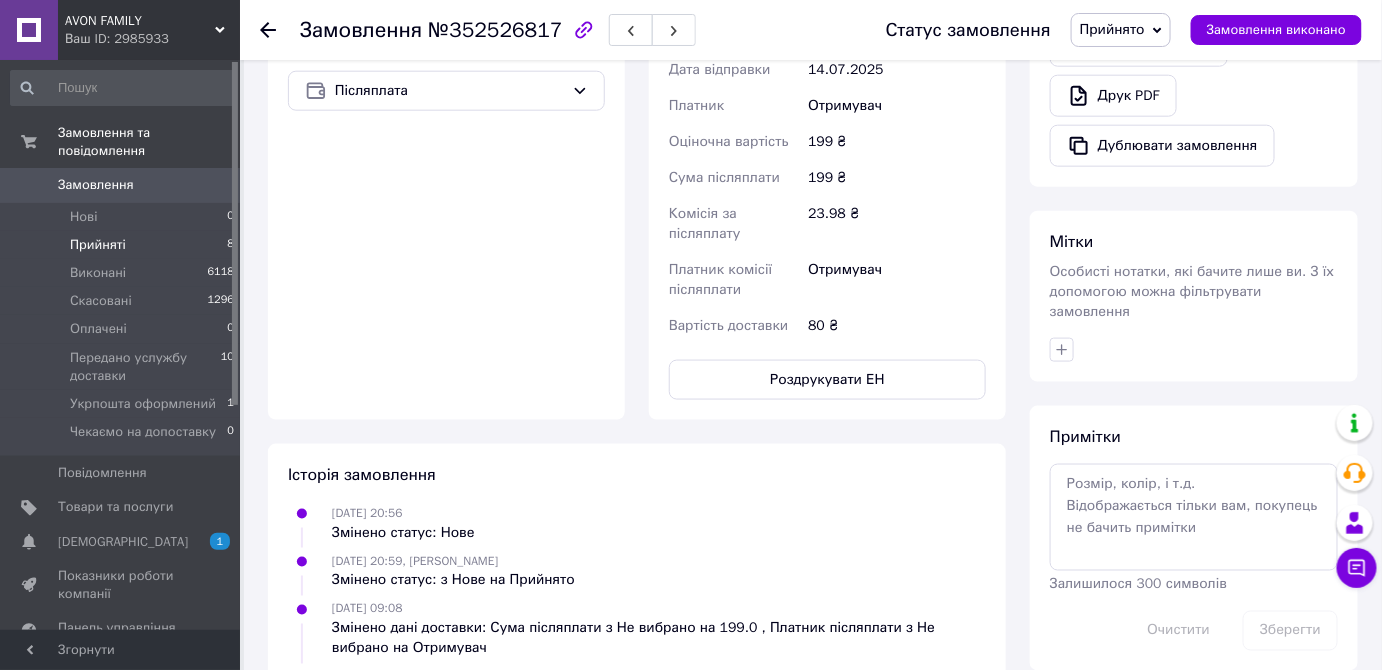 click on "Прийняті" at bounding box center (98, 245) 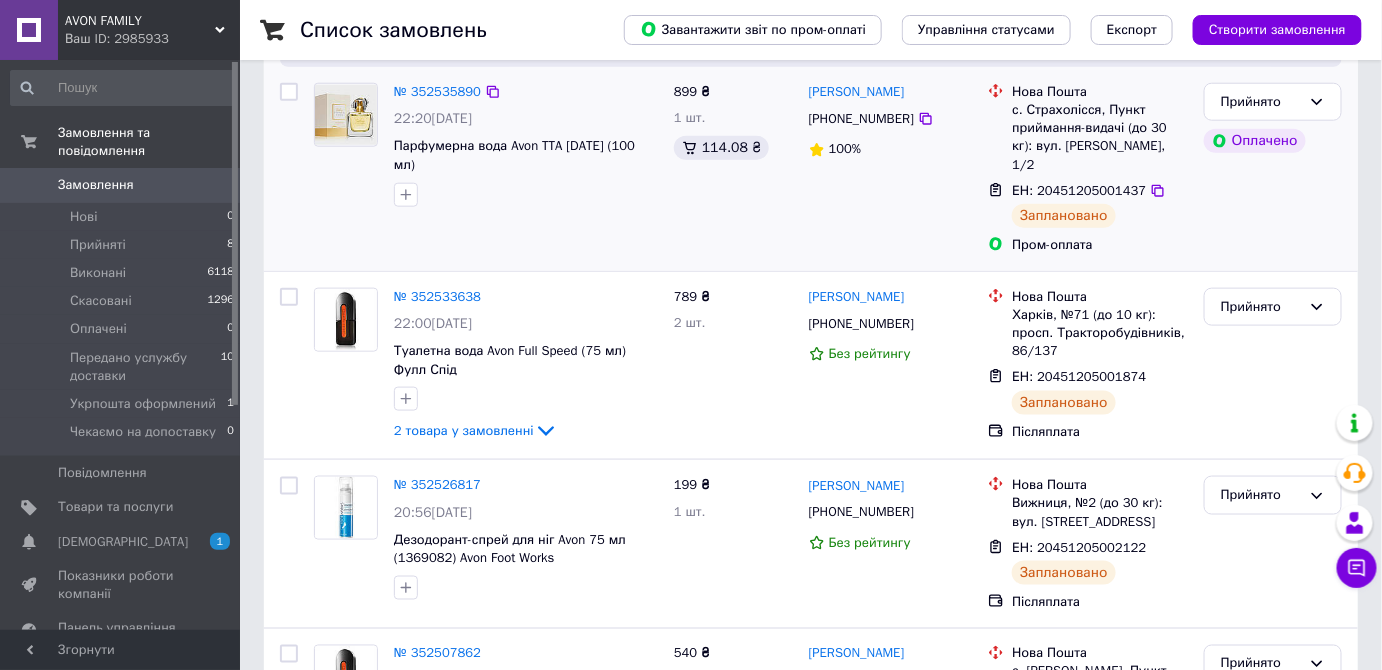scroll, scrollTop: 909, scrollLeft: 0, axis: vertical 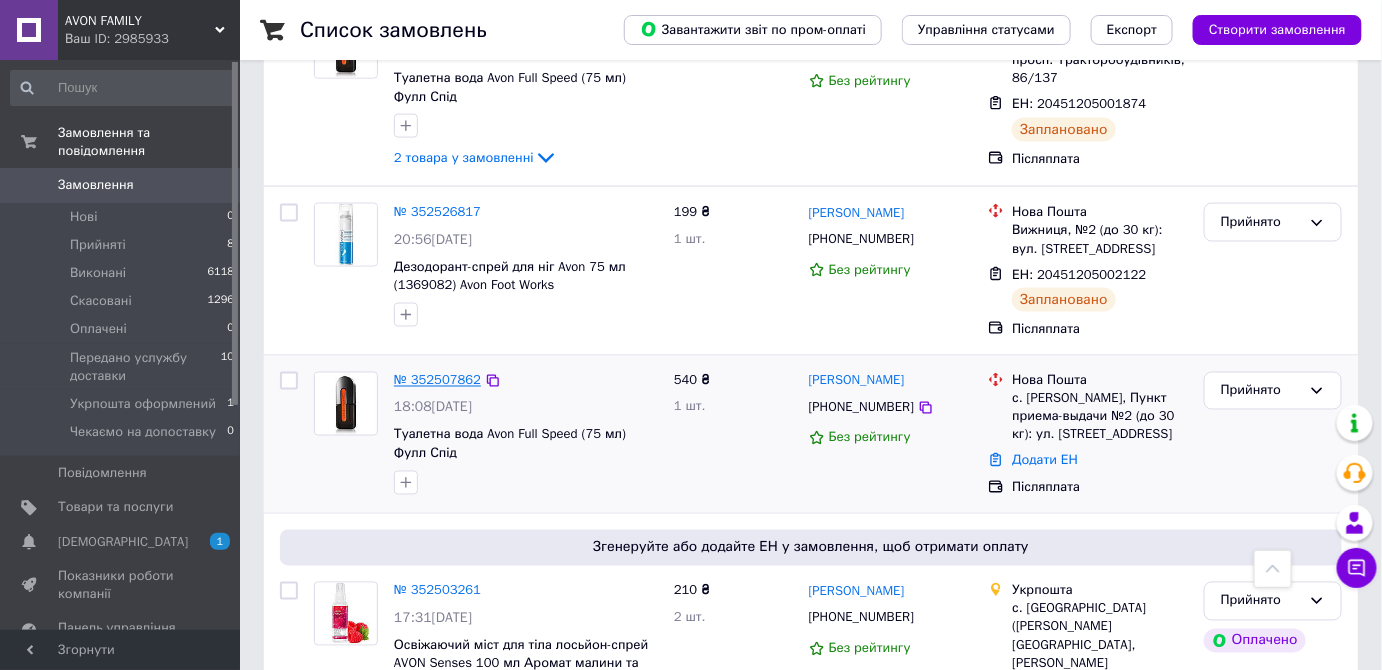 click on "№ 352507862" at bounding box center (437, 380) 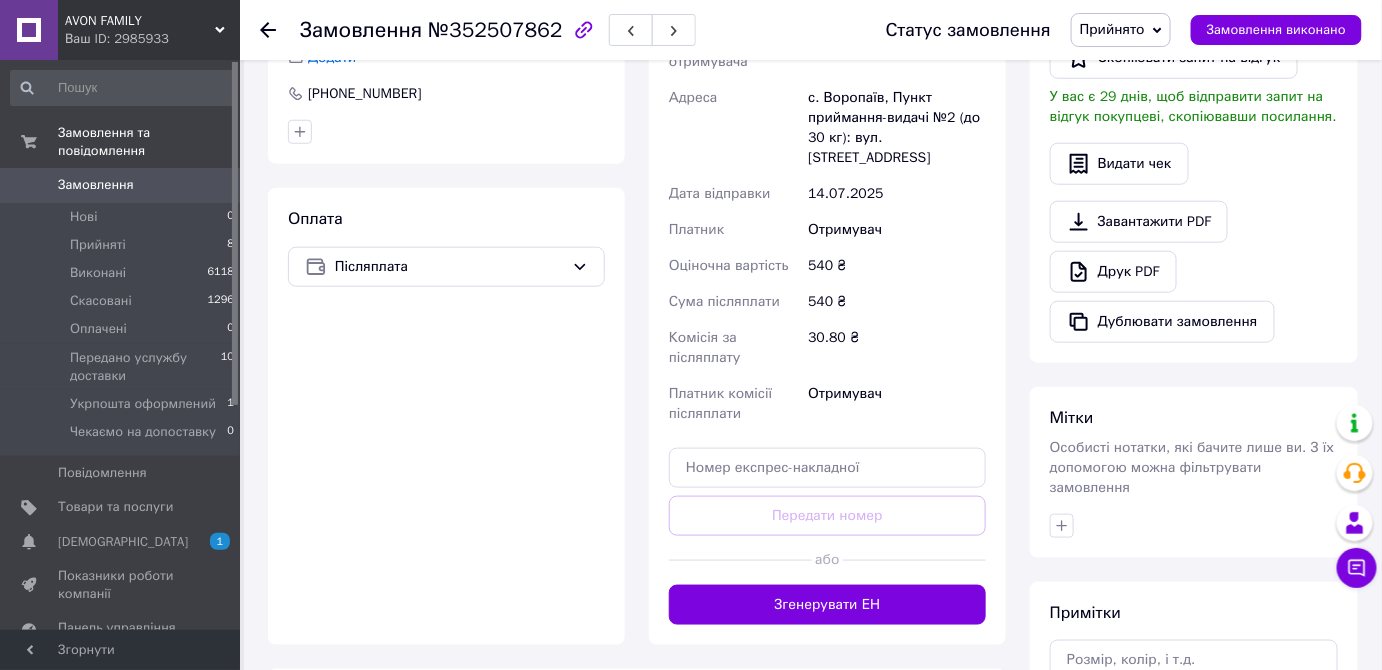 scroll, scrollTop: 508, scrollLeft: 0, axis: vertical 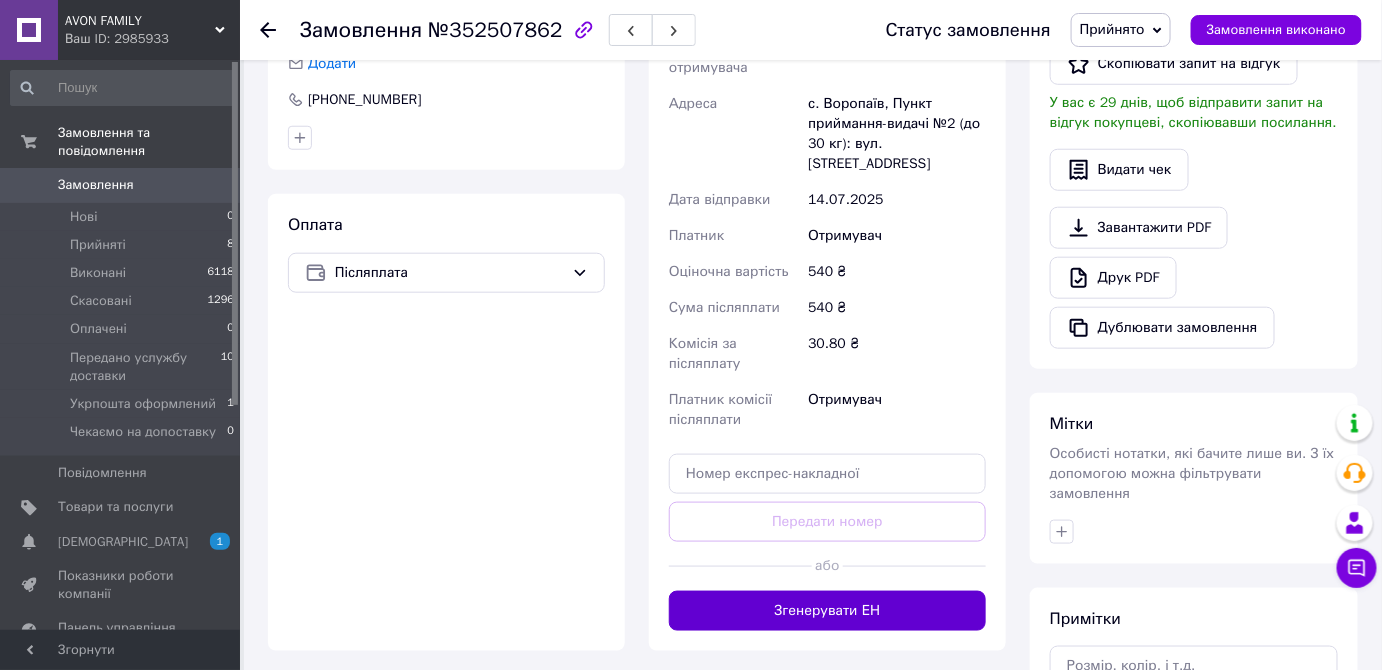 click on "Згенерувати ЕН" at bounding box center [827, 611] 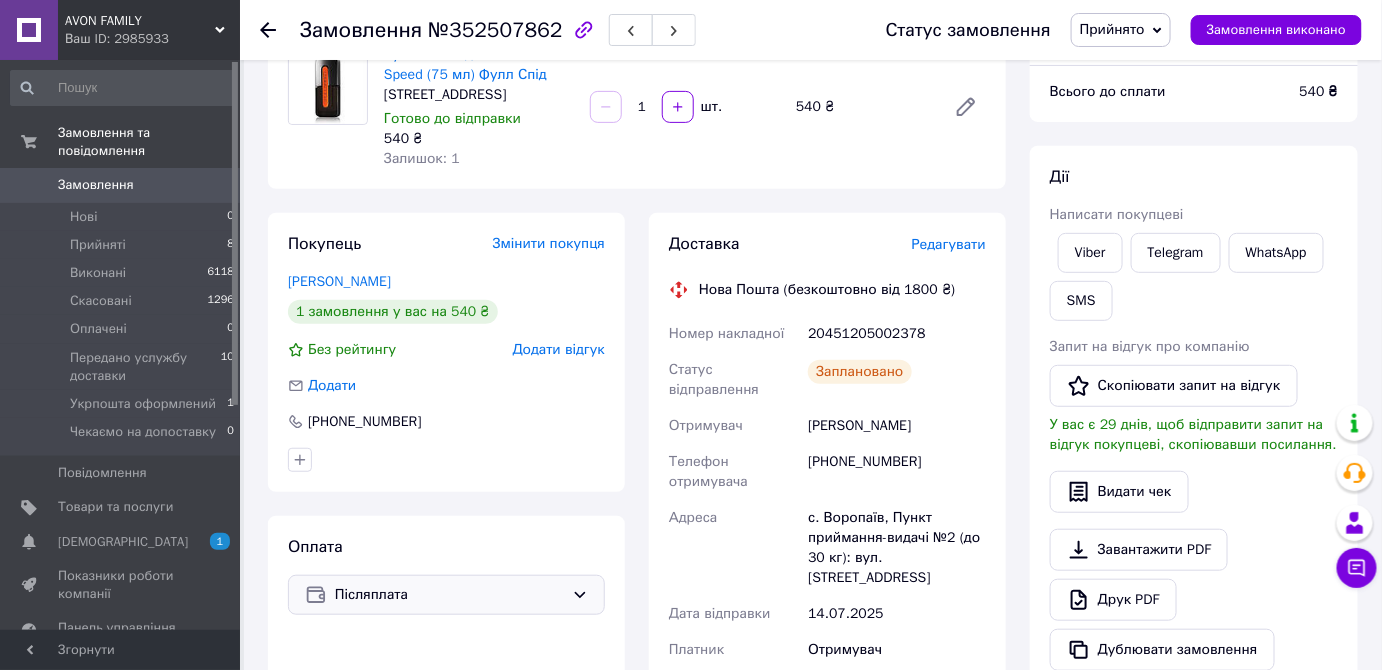 scroll, scrollTop: 53, scrollLeft: 0, axis: vertical 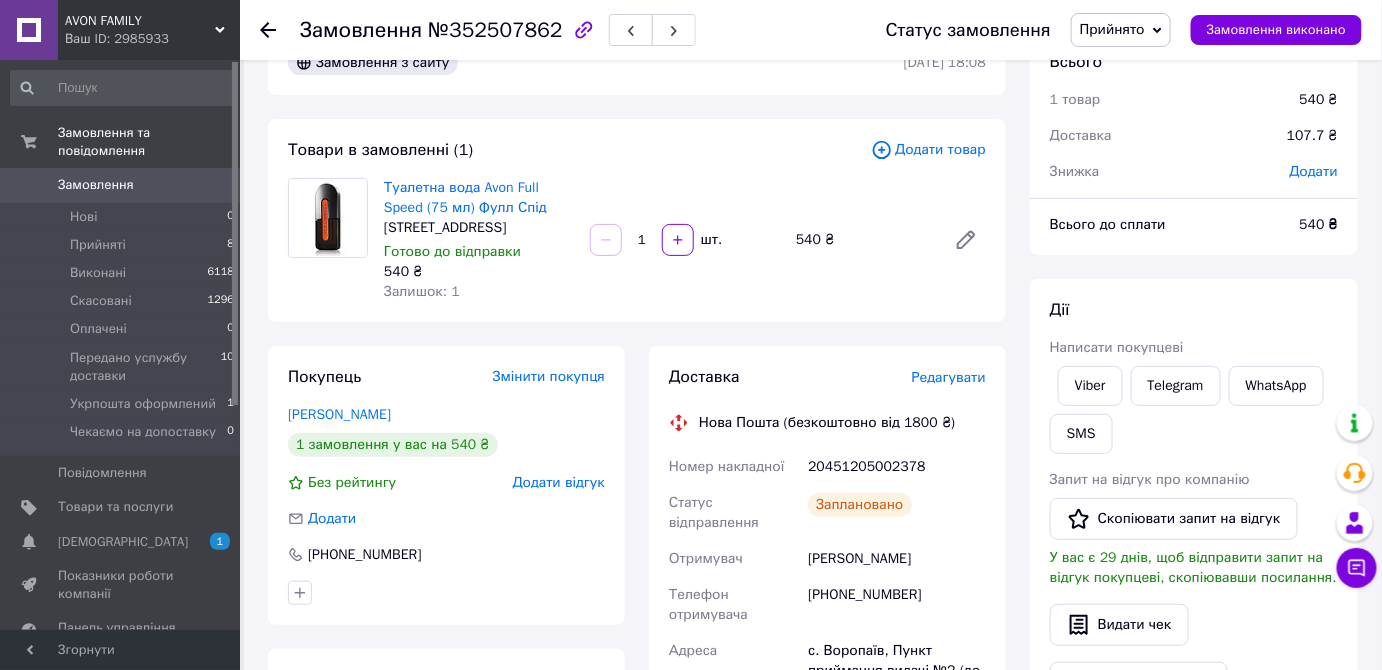 click 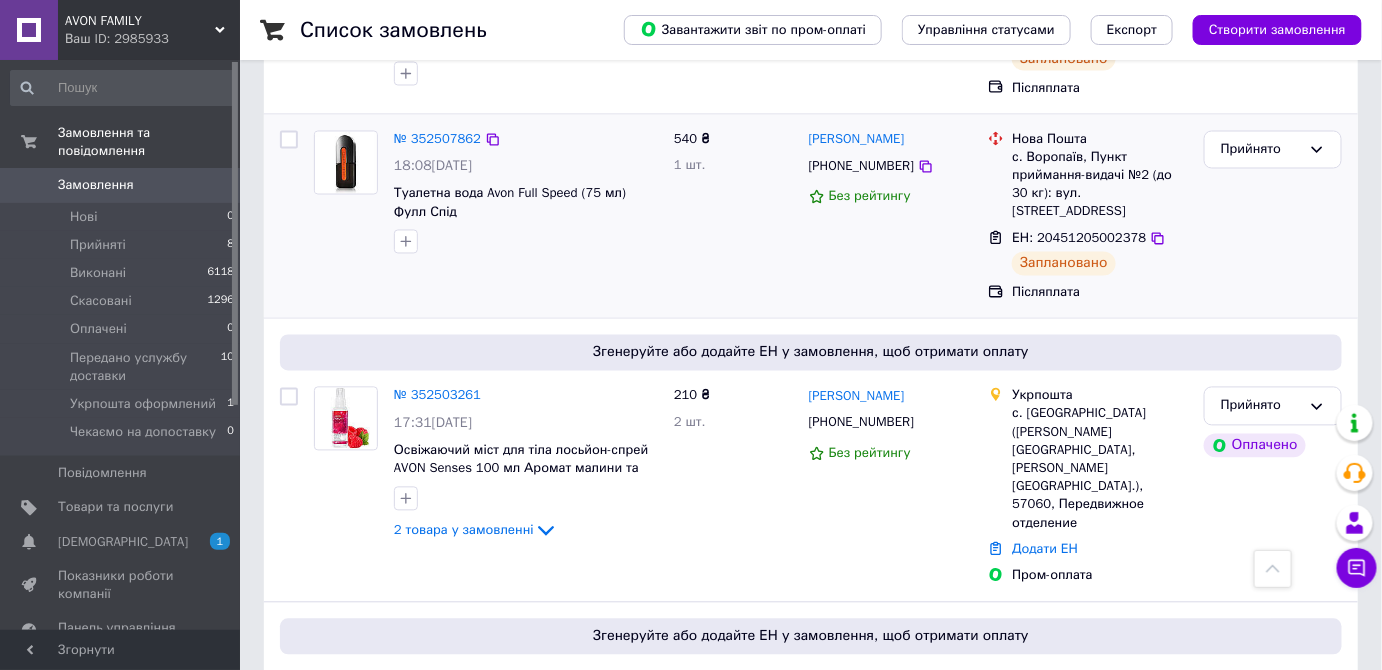 scroll, scrollTop: 1181, scrollLeft: 0, axis: vertical 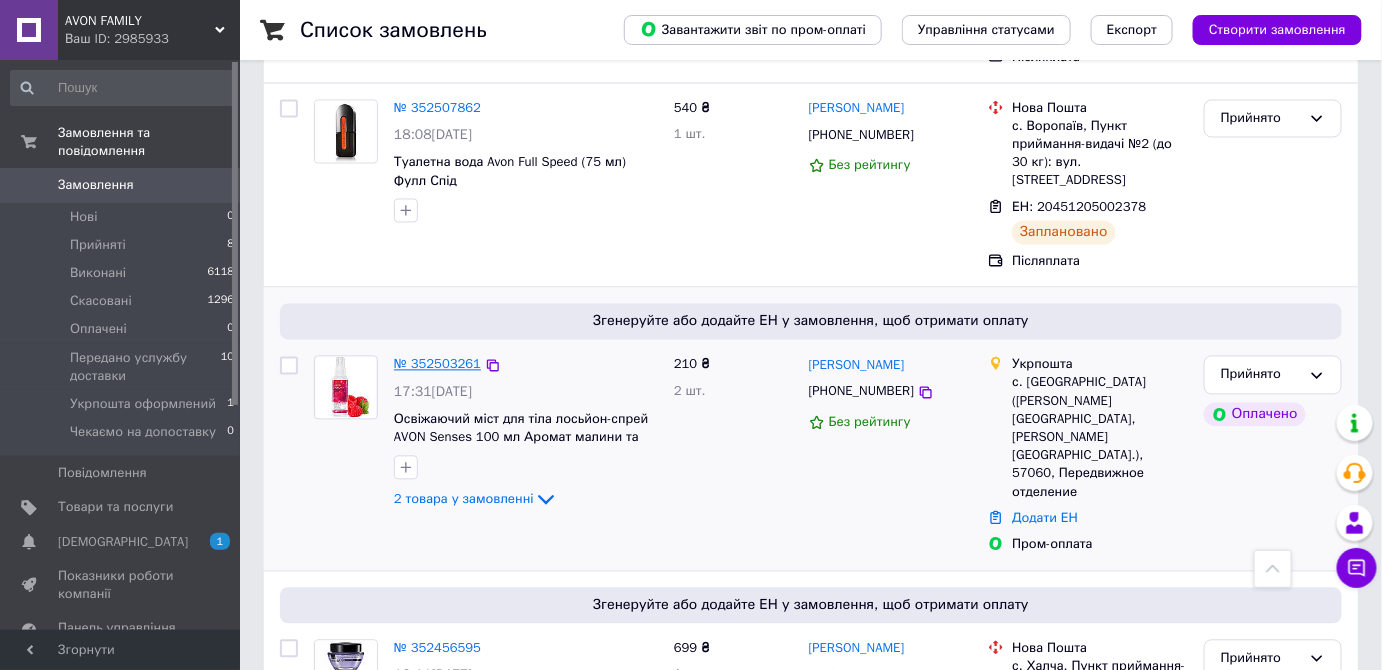 click on "№ 352503261" at bounding box center (437, 364) 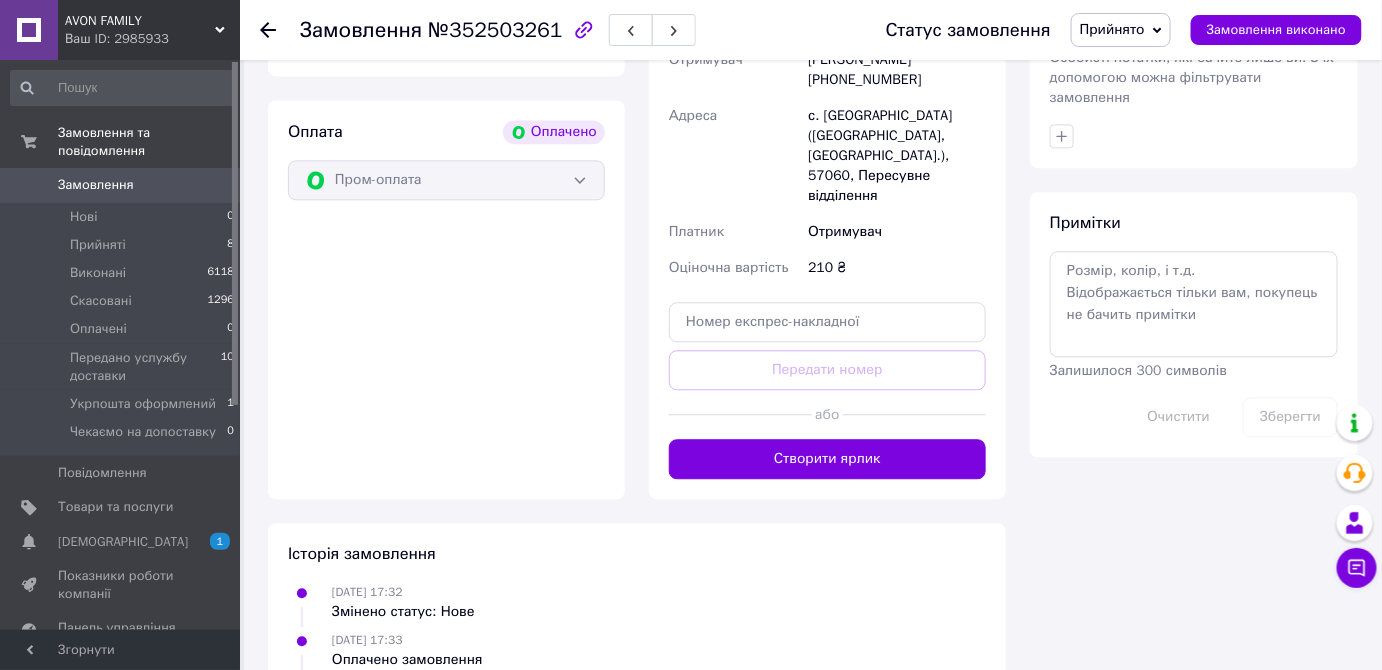 scroll, scrollTop: 1454, scrollLeft: 0, axis: vertical 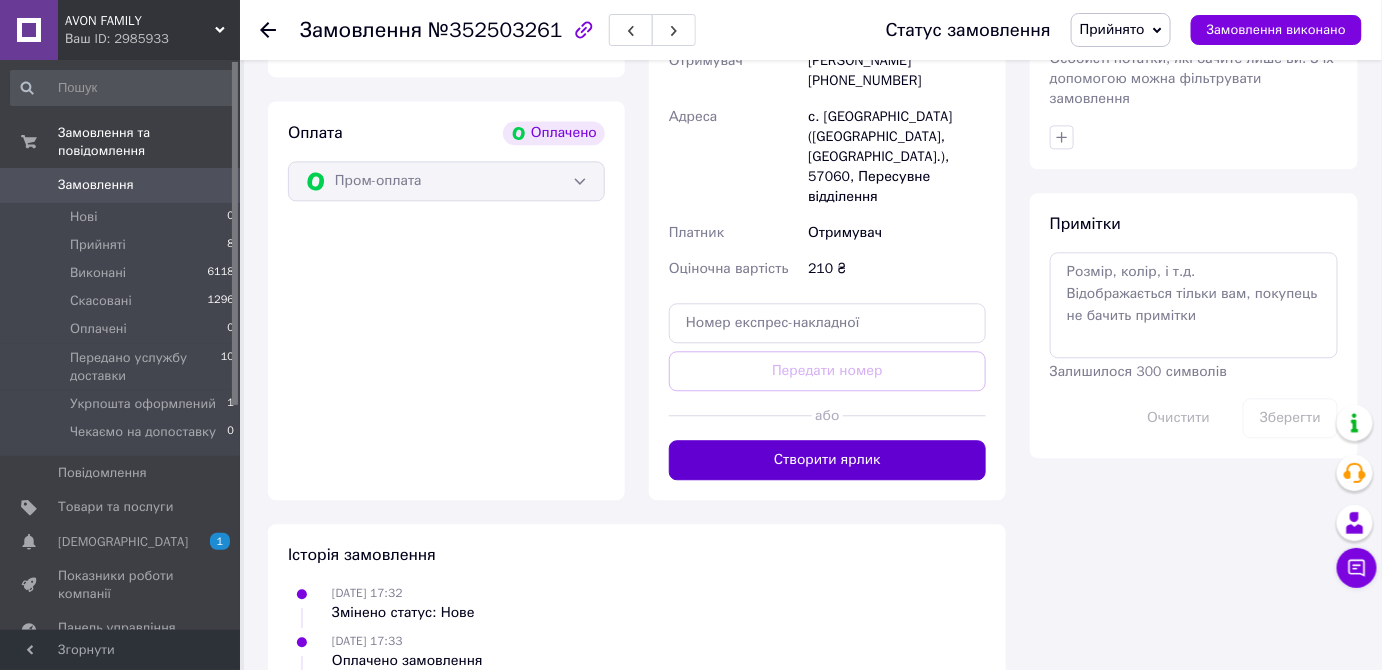 click on "Створити ярлик" at bounding box center (827, 460) 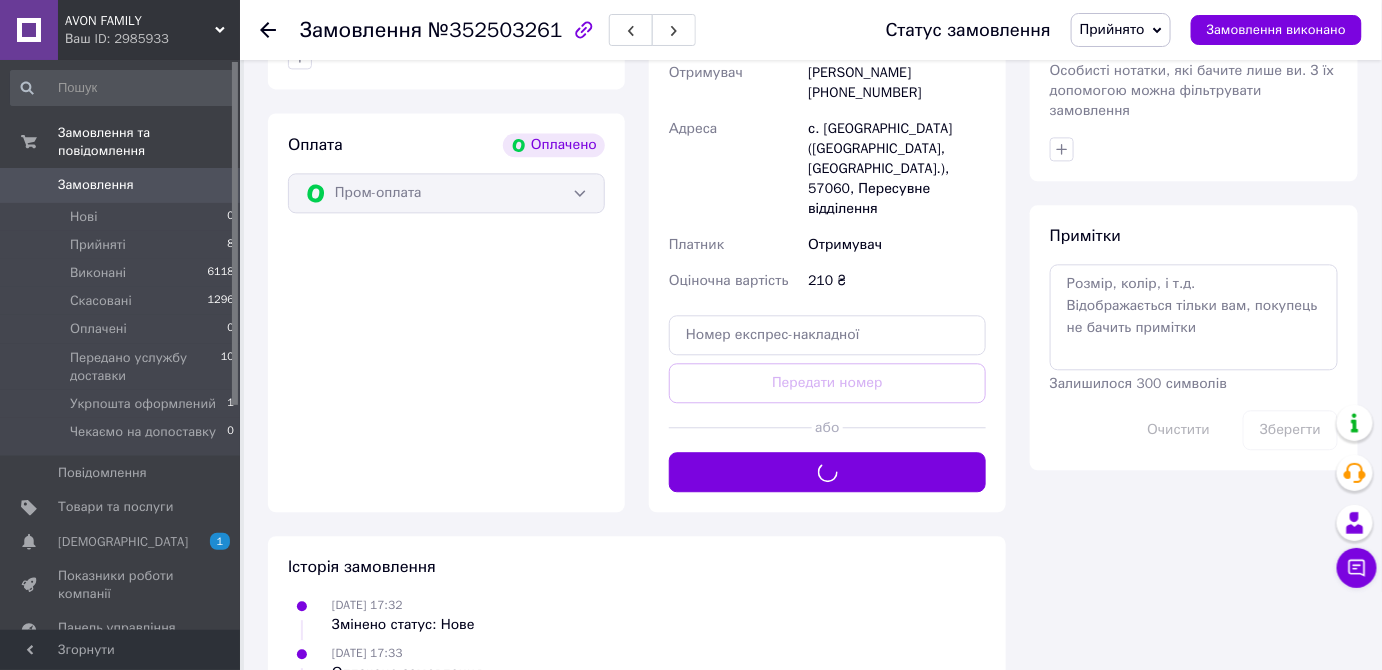 scroll, scrollTop: 1363, scrollLeft: 0, axis: vertical 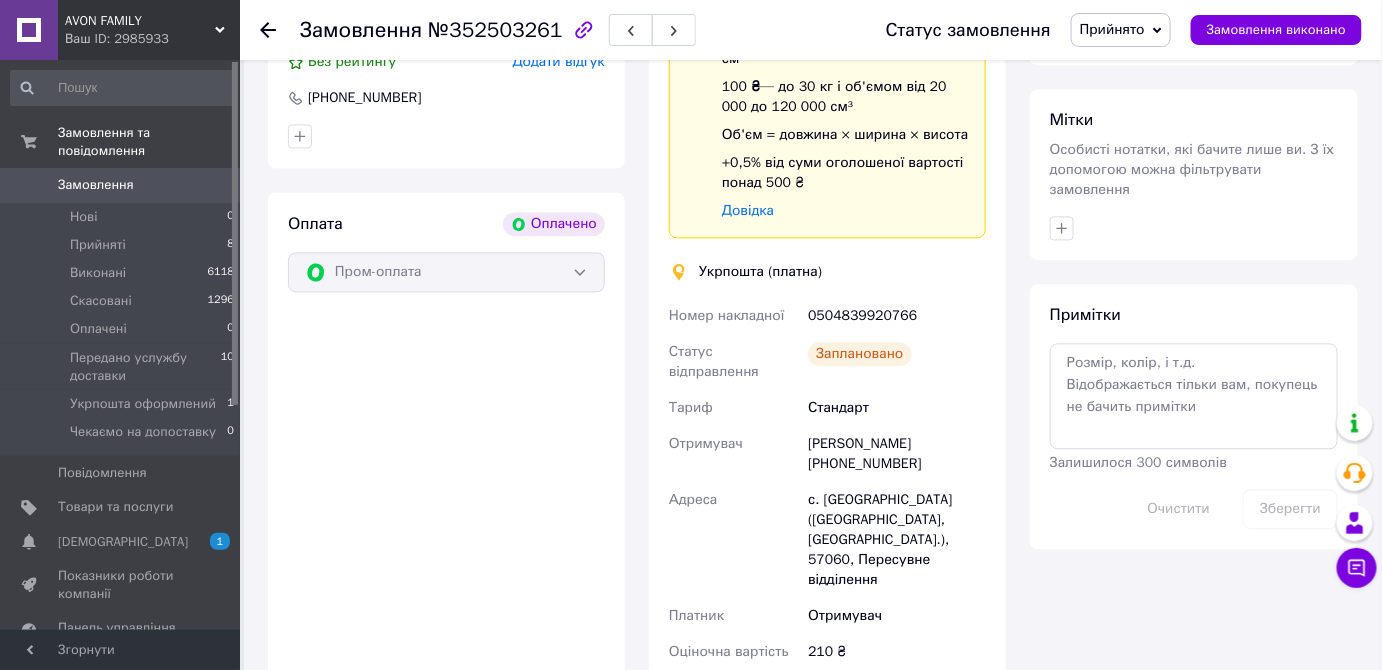 click 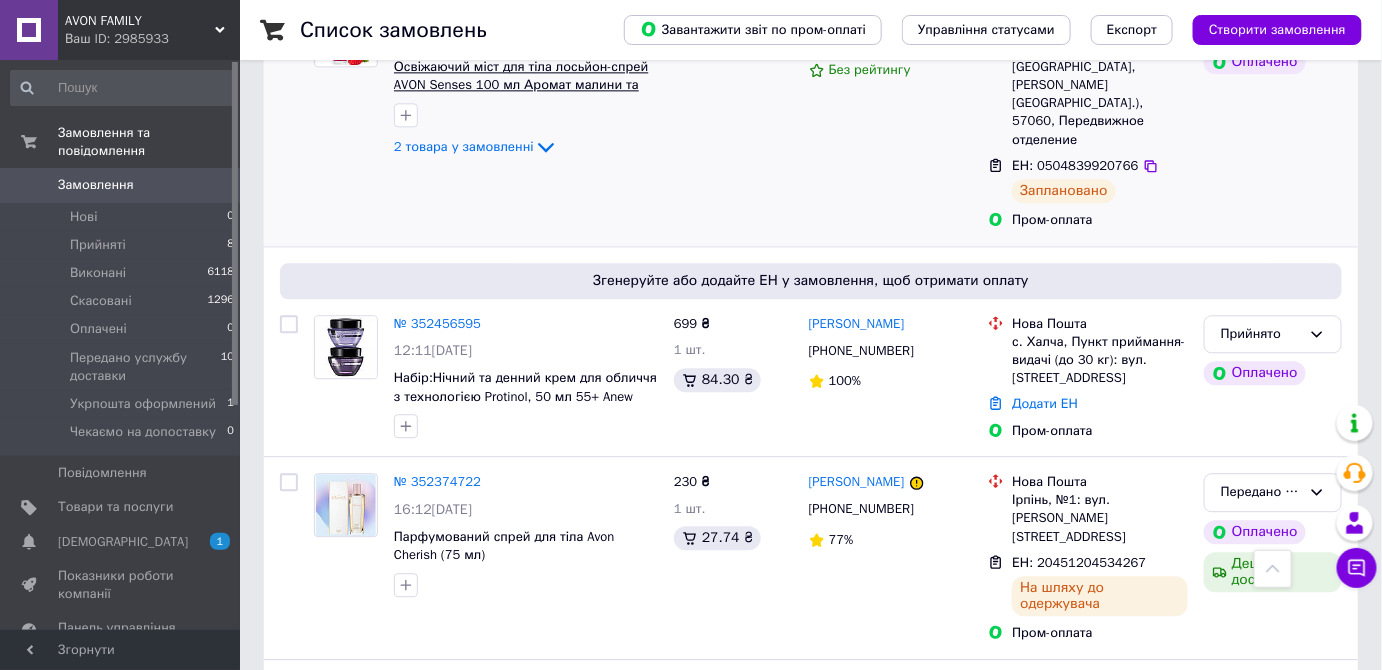 scroll, scrollTop: 1545, scrollLeft: 0, axis: vertical 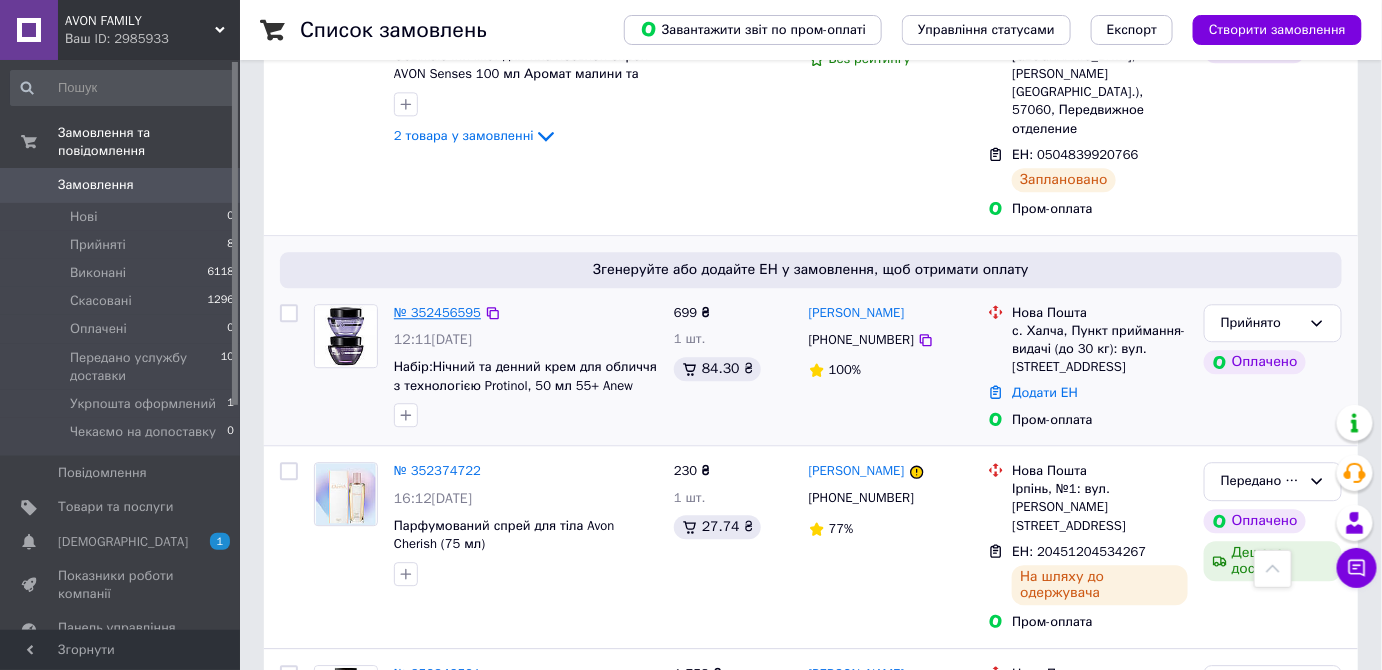 click on "№ 352456595" at bounding box center [437, 312] 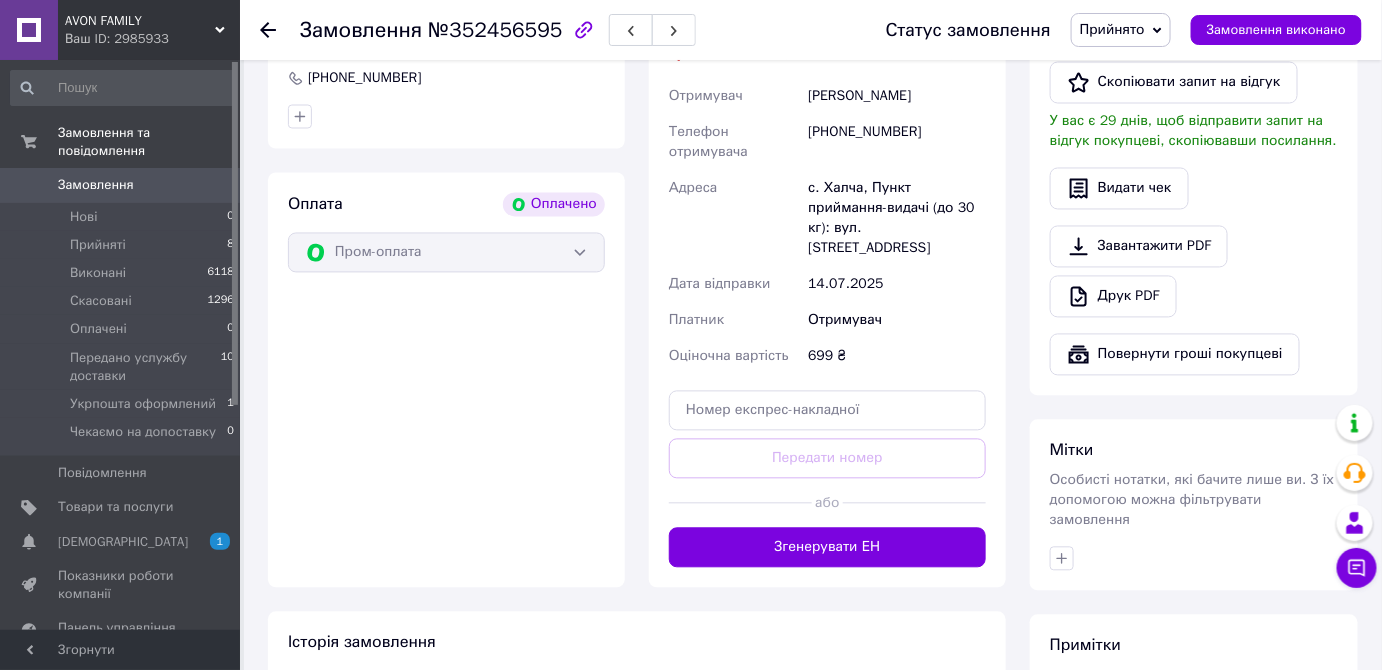 scroll, scrollTop: 1202, scrollLeft: 0, axis: vertical 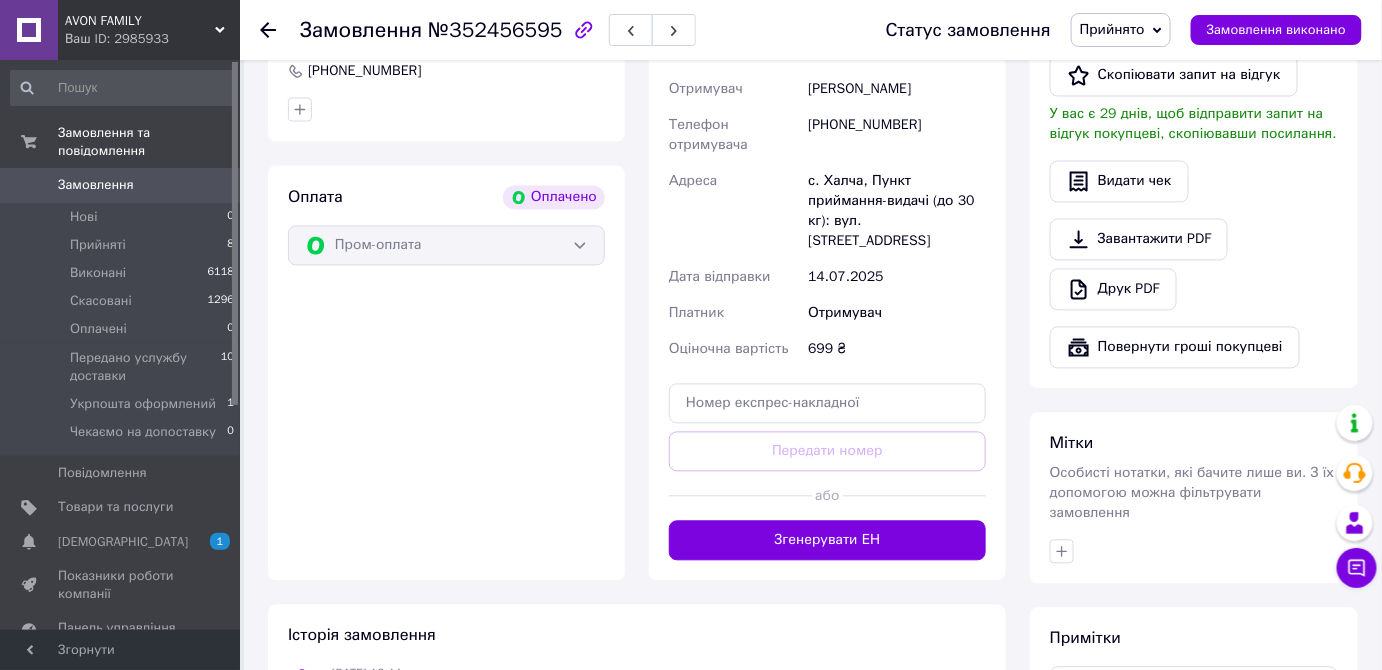 click on "Згенерувати ЕН" at bounding box center (827, 541) 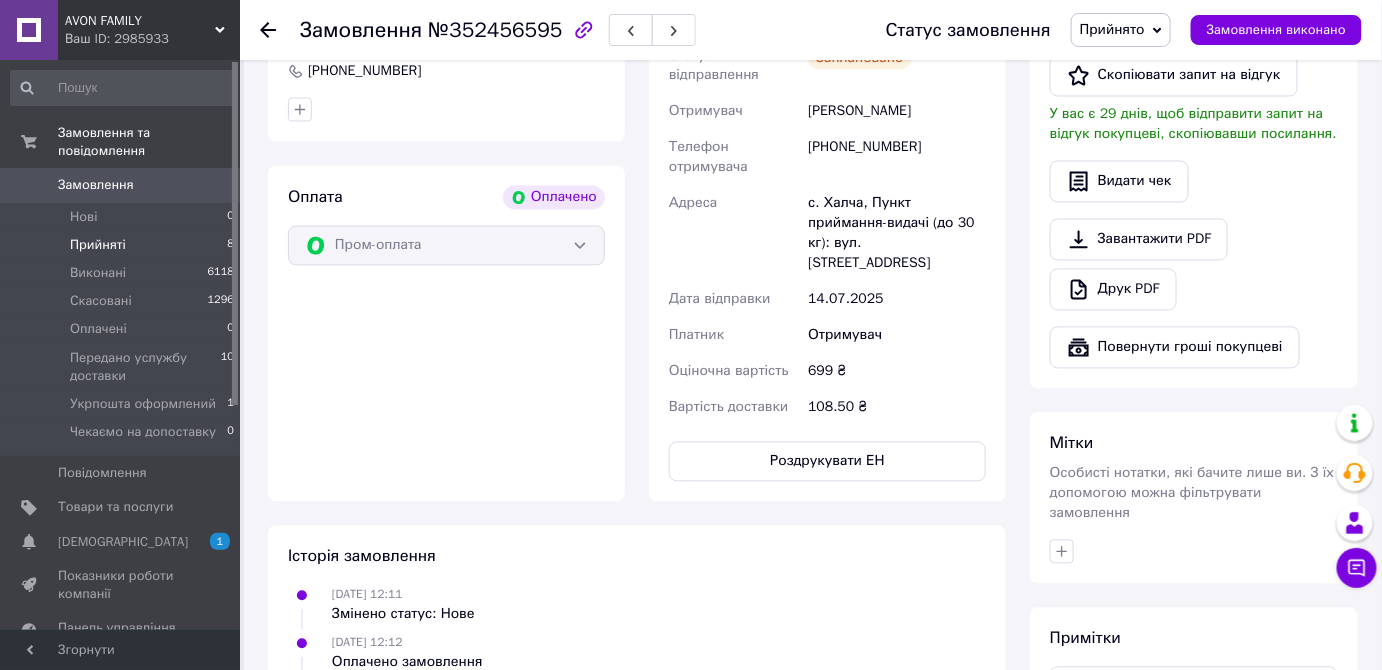 click on "Прийняті" at bounding box center [98, 245] 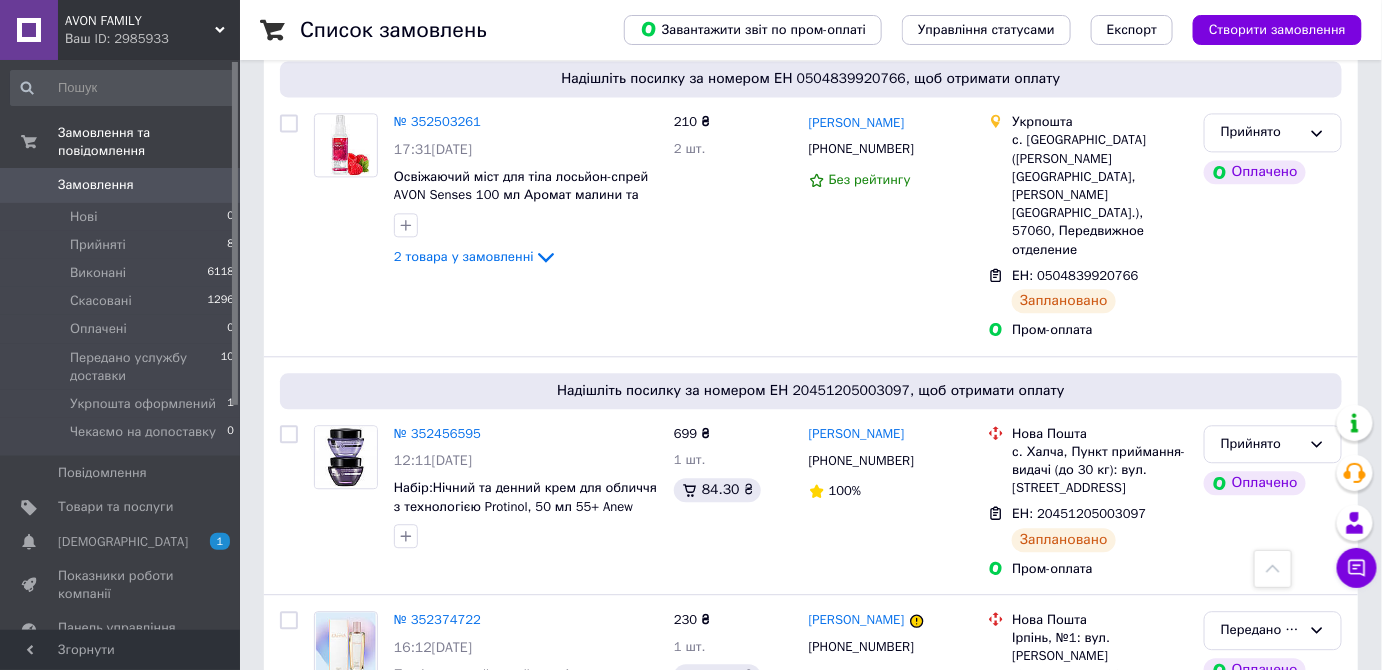 scroll, scrollTop: 1454, scrollLeft: 0, axis: vertical 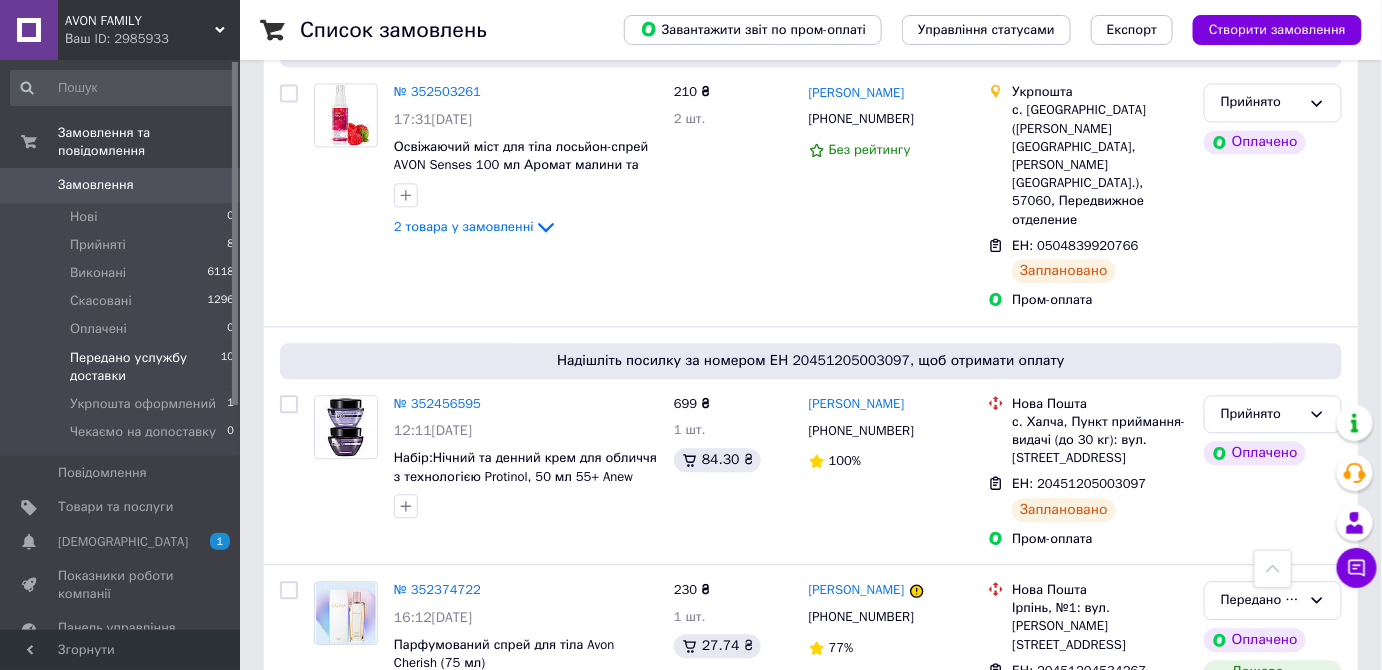click on "Передано услужбу доставки" at bounding box center (145, 367) 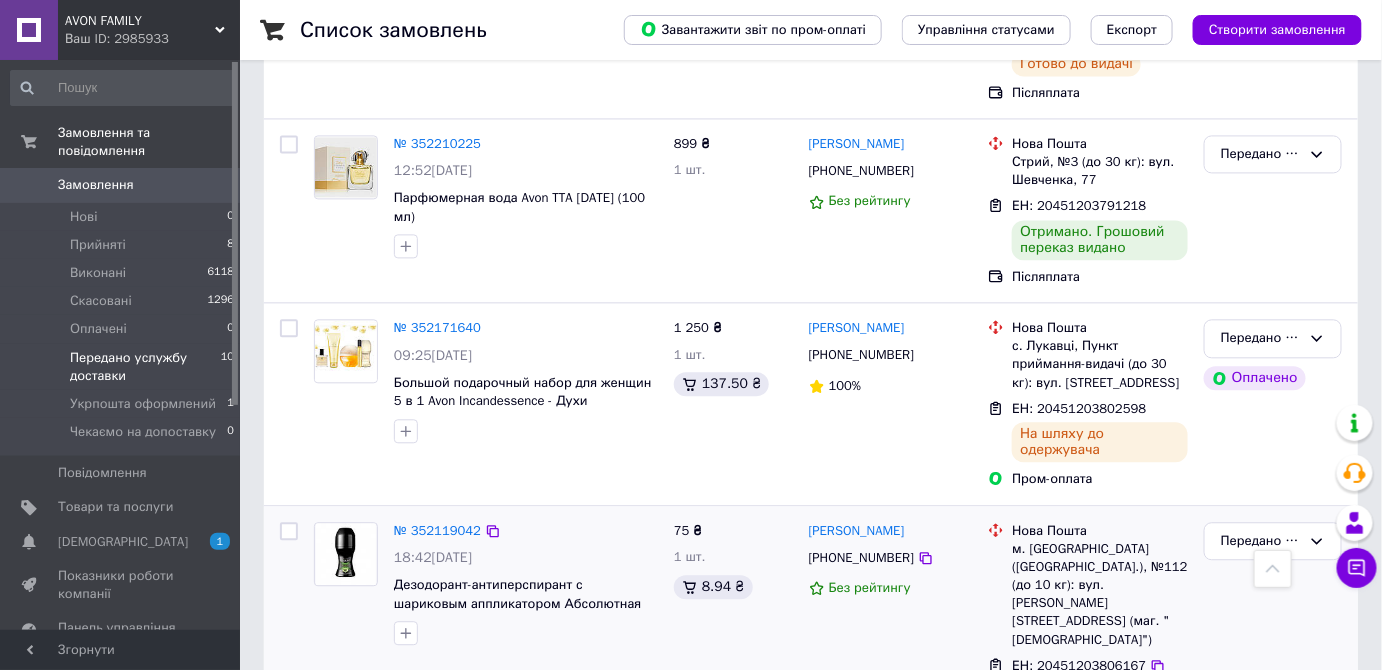 scroll, scrollTop: 1181, scrollLeft: 0, axis: vertical 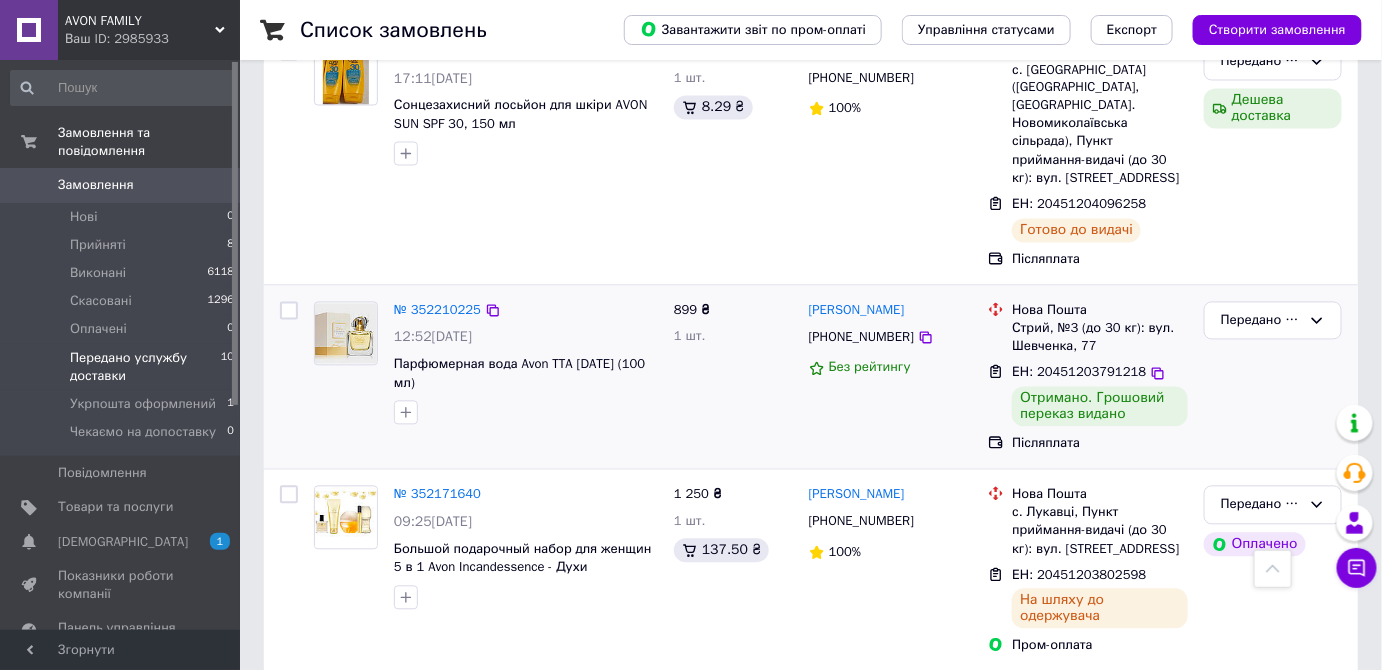 click at bounding box center [289, 377] 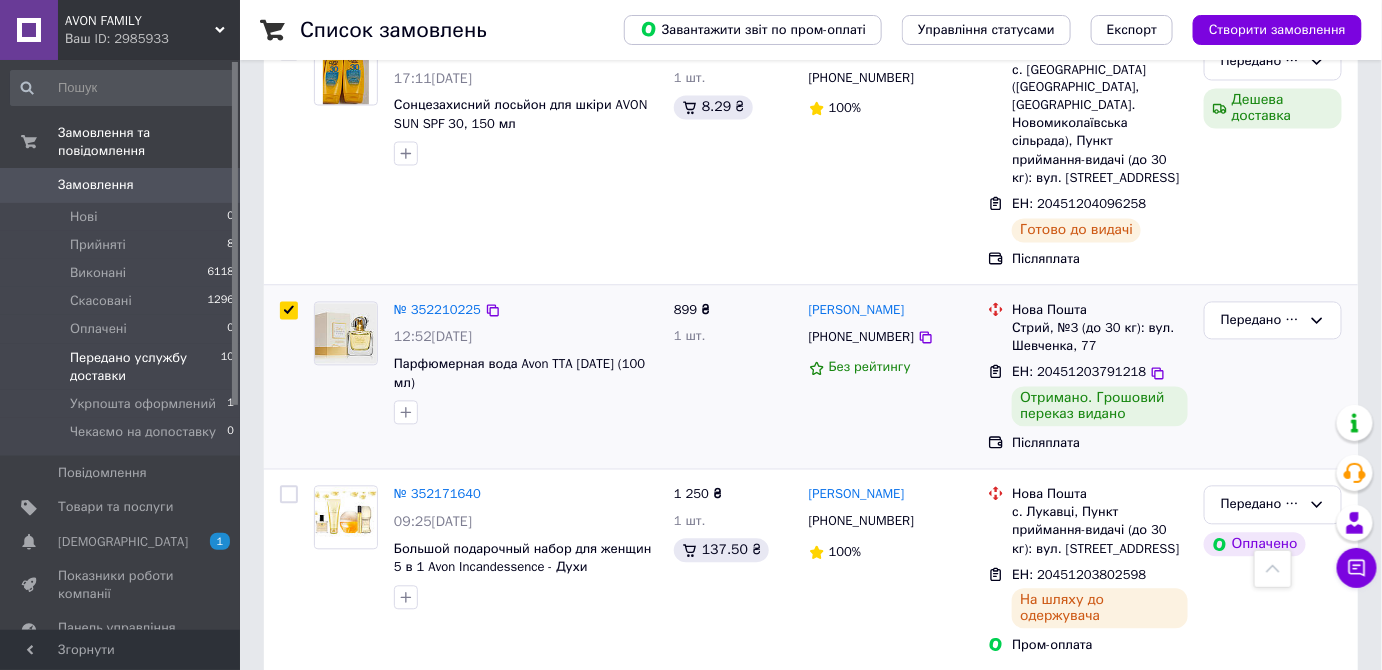 checkbox on "true" 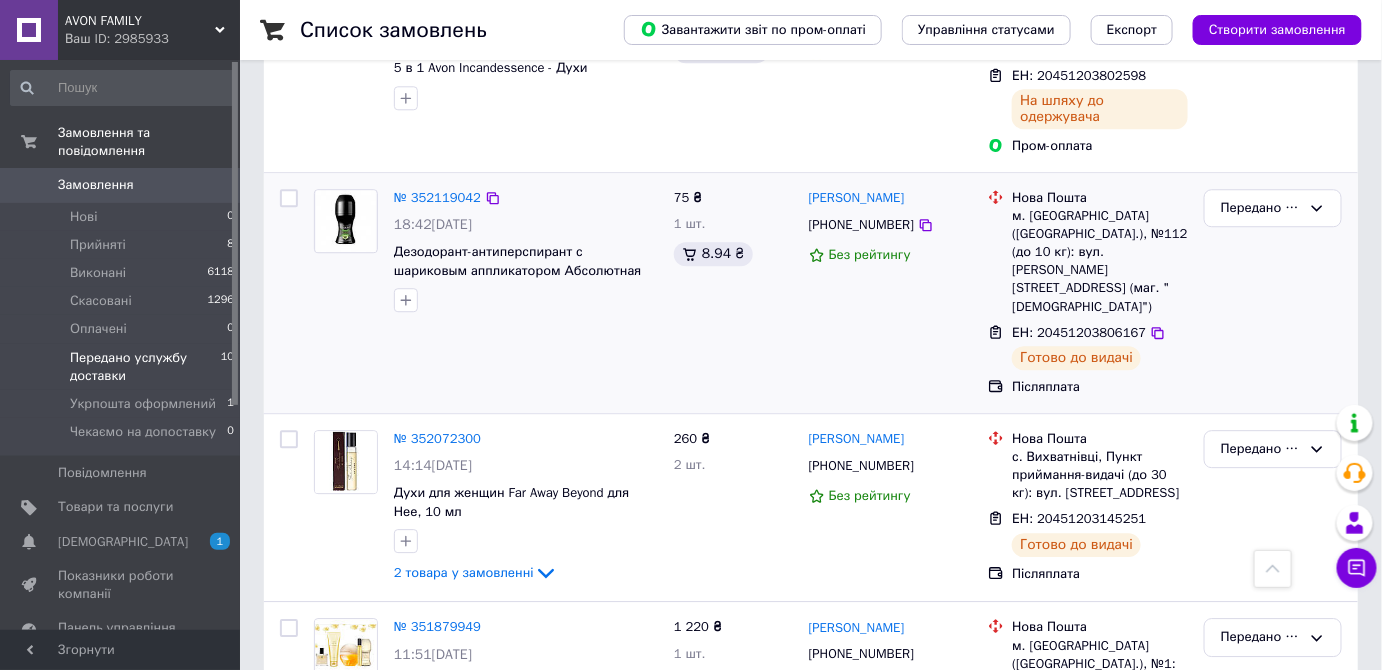 scroll, scrollTop: 1725, scrollLeft: 0, axis: vertical 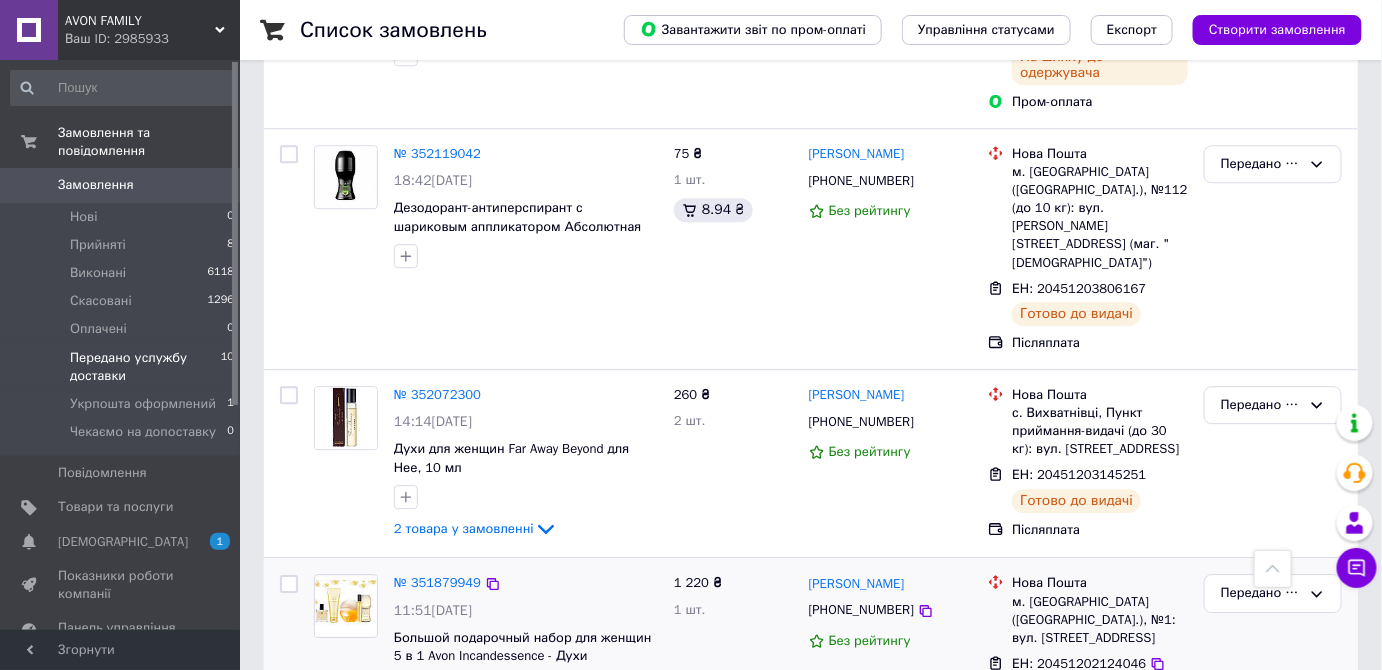 click at bounding box center (289, 584) 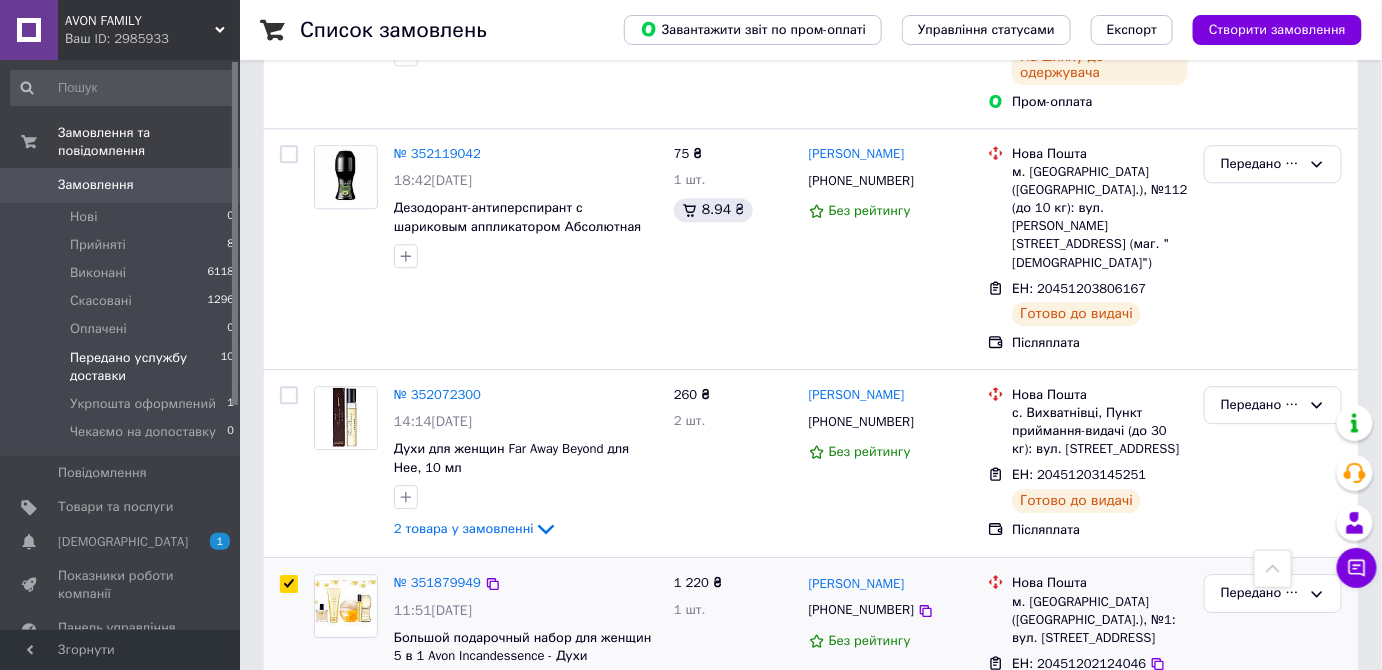 checkbox on "true" 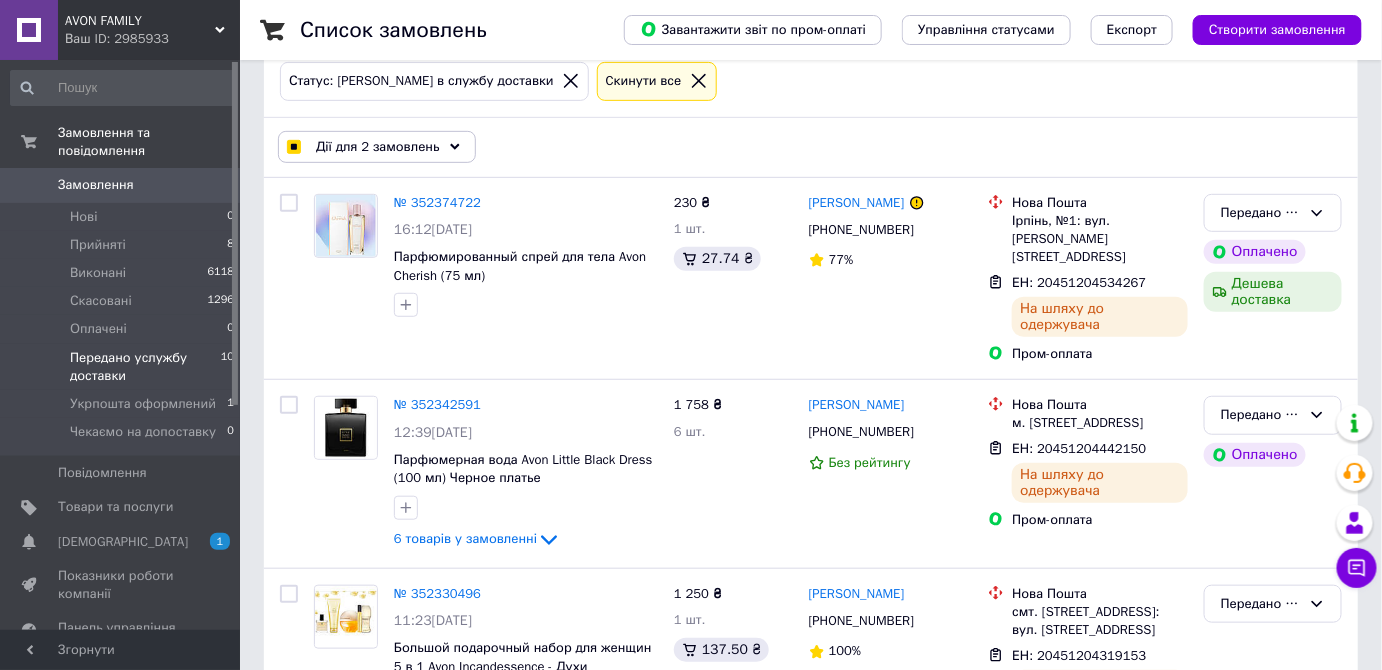 scroll, scrollTop: 179, scrollLeft: 0, axis: vertical 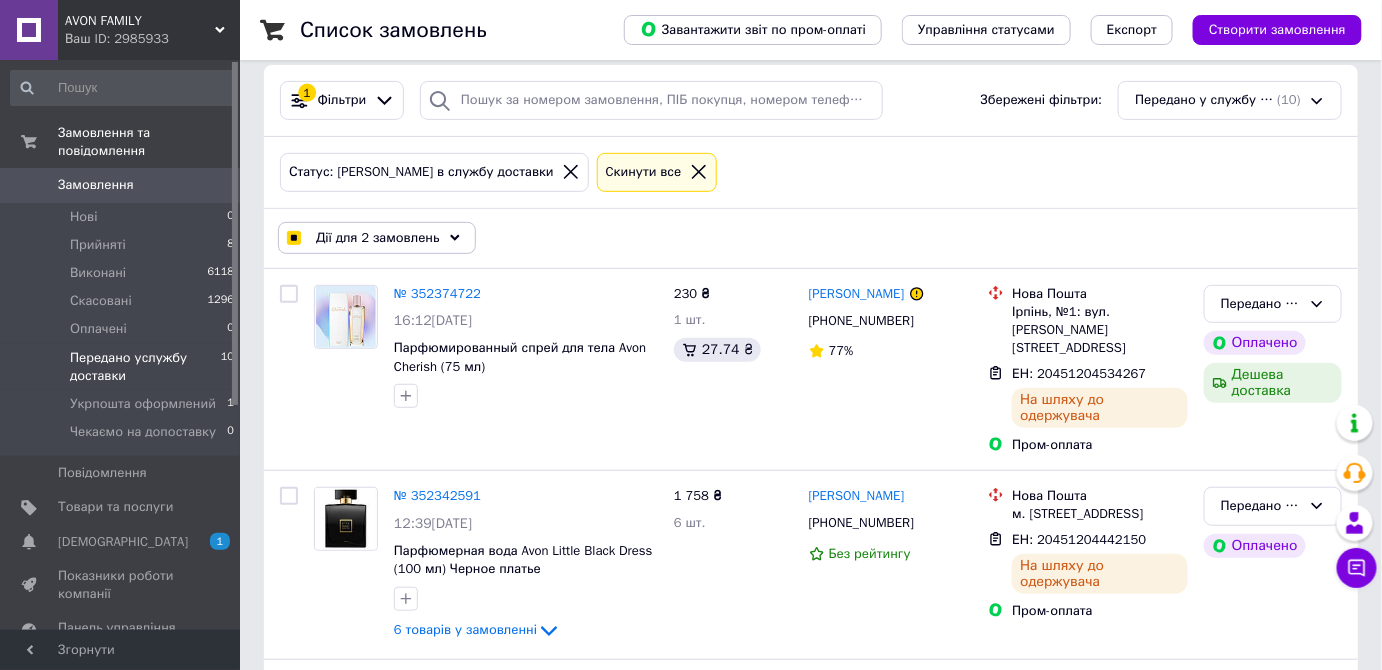 click on "Дії для 2 замовлень" at bounding box center [378, 238] 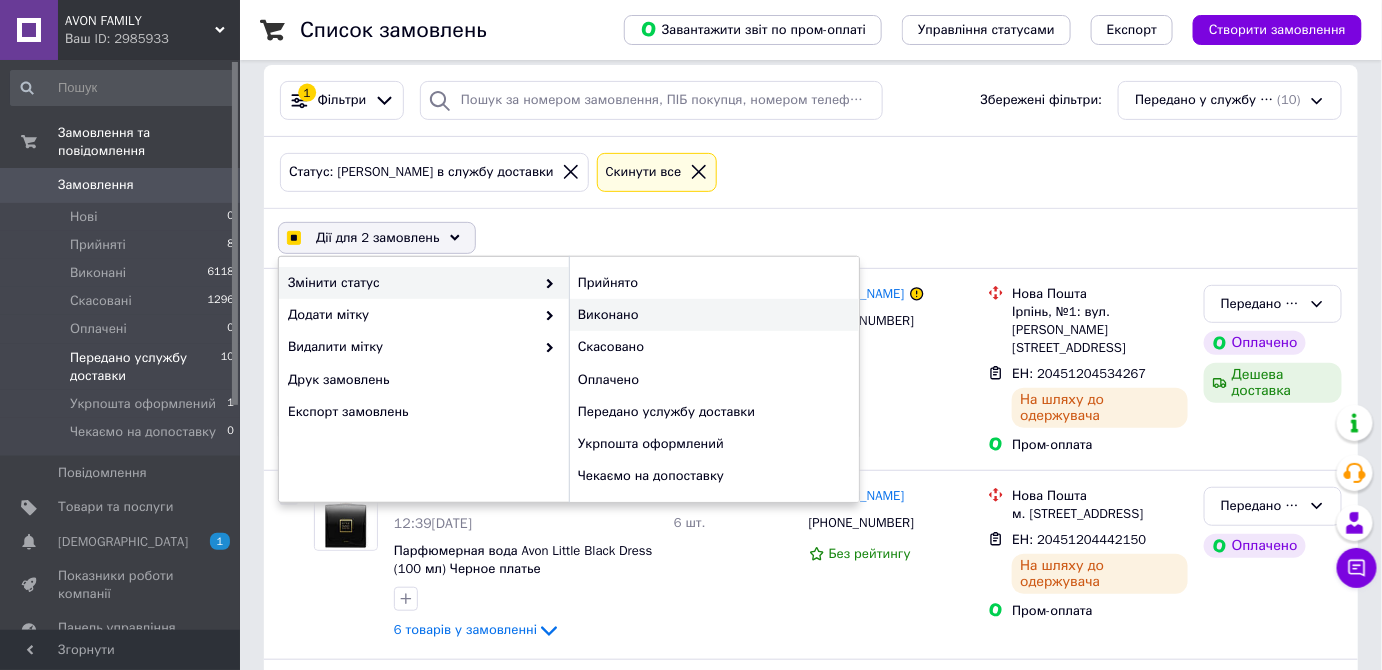 checkbox on "true" 